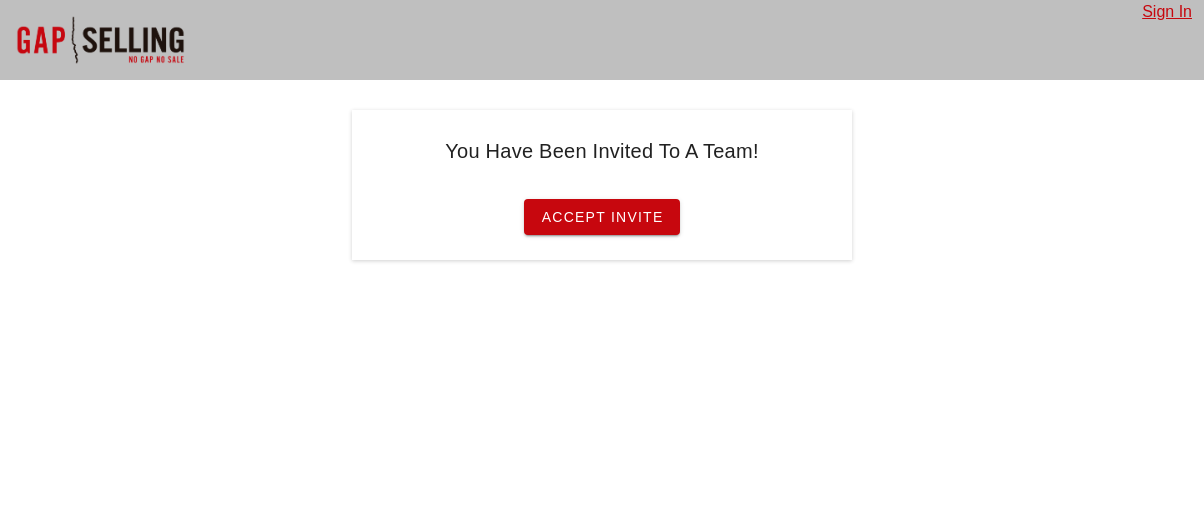 scroll, scrollTop: 0, scrollLeft: 0, axis: both 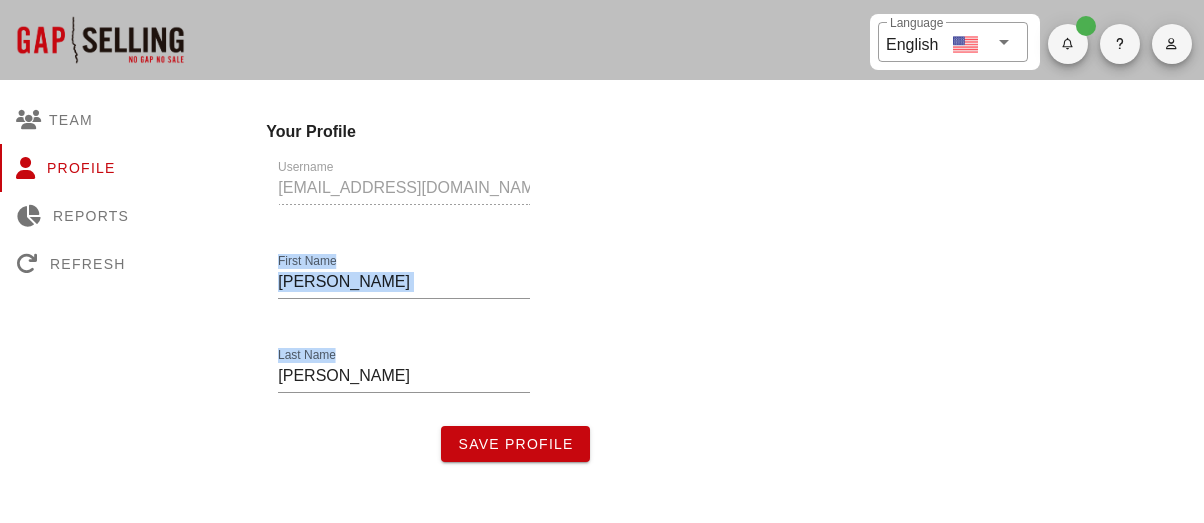 drag, startPoint x: 647, startPoint y: 231, endPoint x: 500, endPoint y: 384, distance: 212.17445 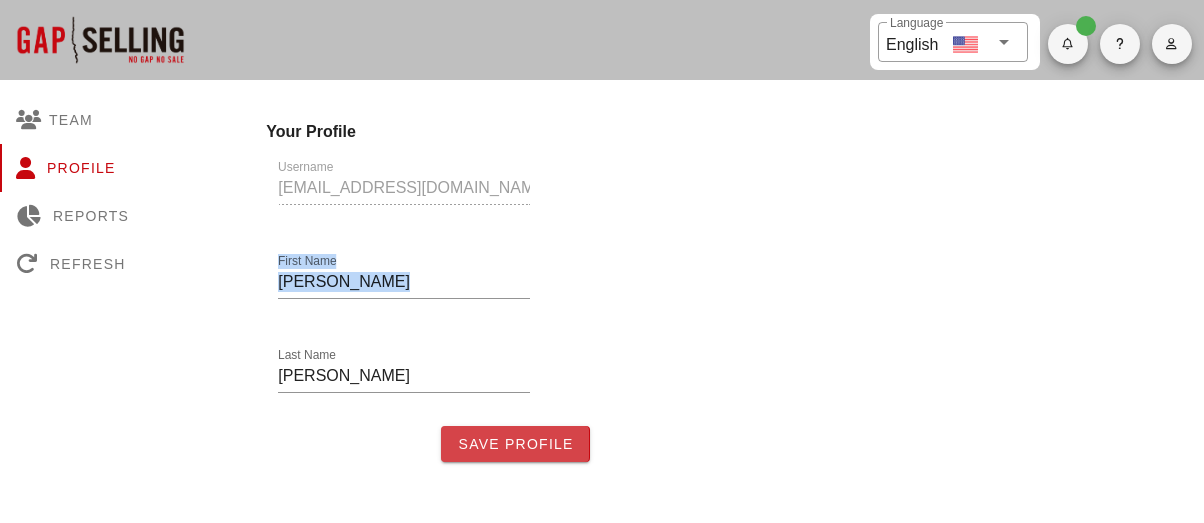 click on "Save Profile" at bounding box center (515, 444) 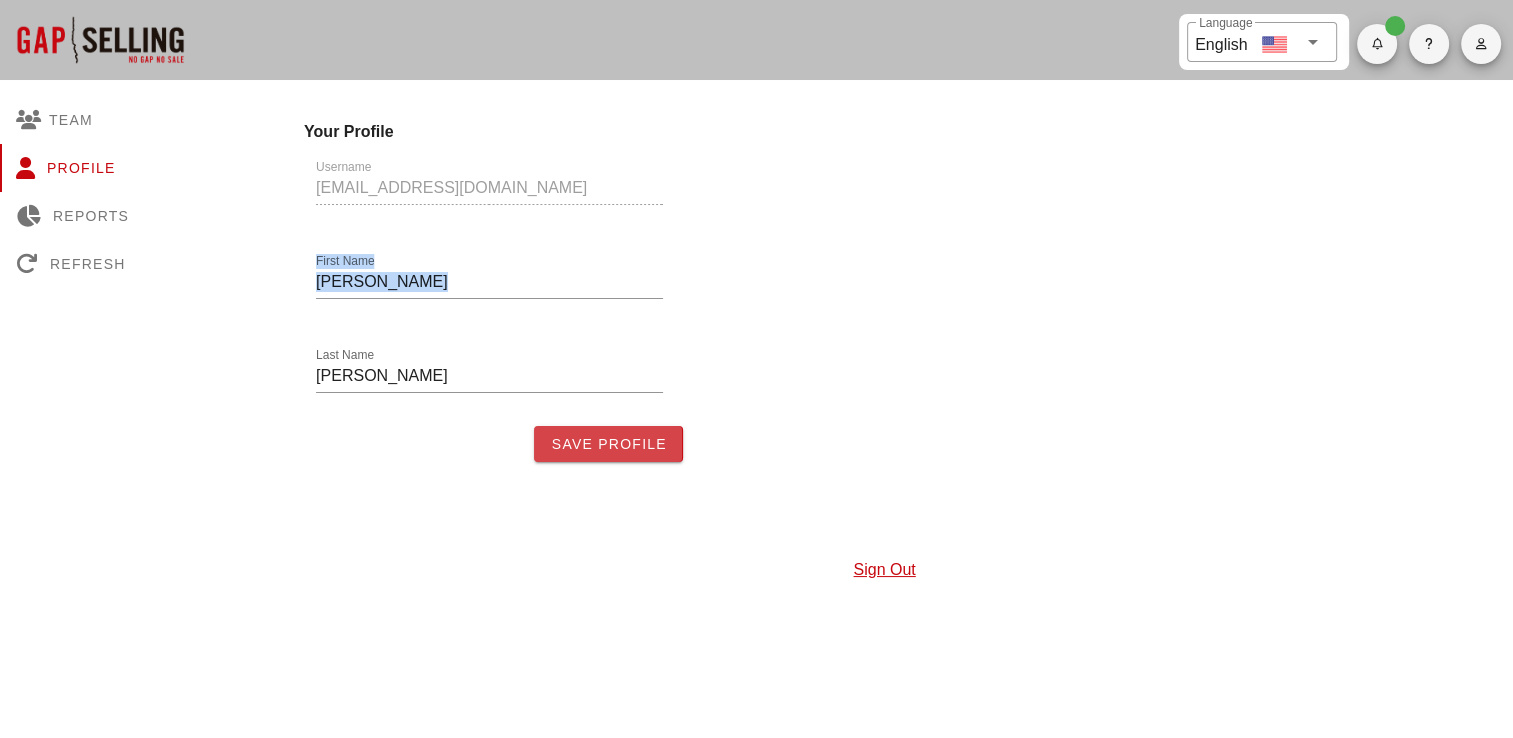 click on "Save Profile" at bounding box center [608, 444] 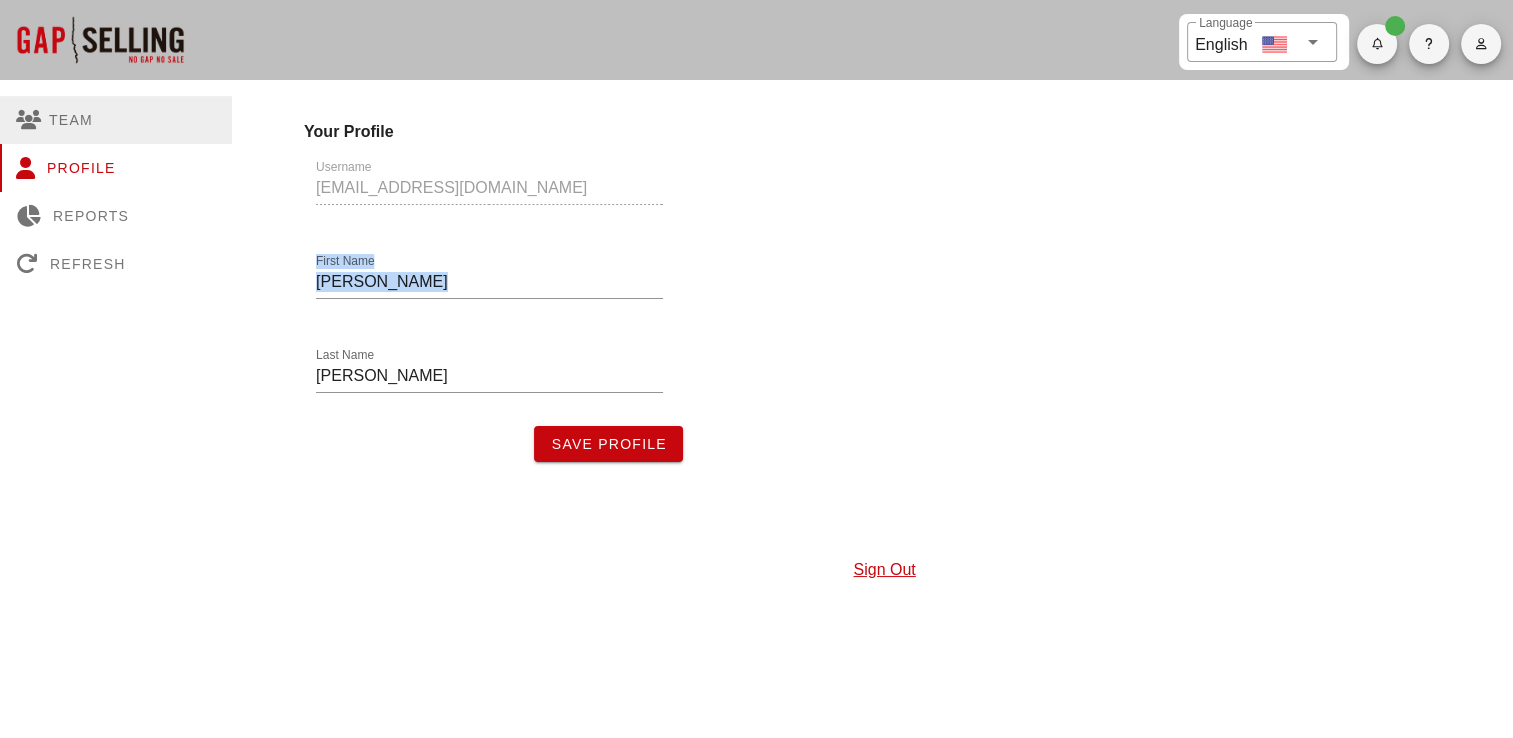 click on "Team" at bounding box center (116, 120) 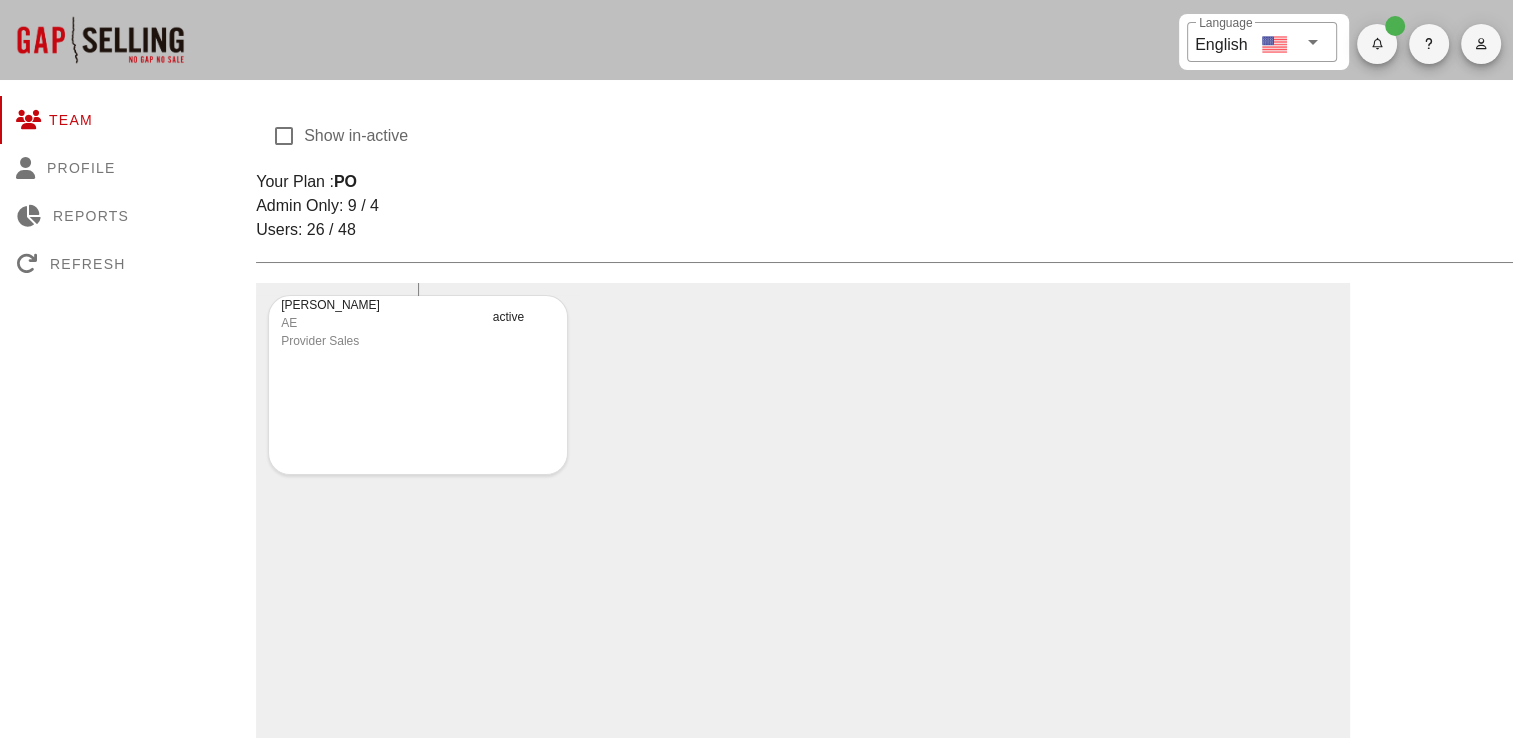 click on "Matt Wright AE Provider Sales  active" at bounding box center [418, 385] 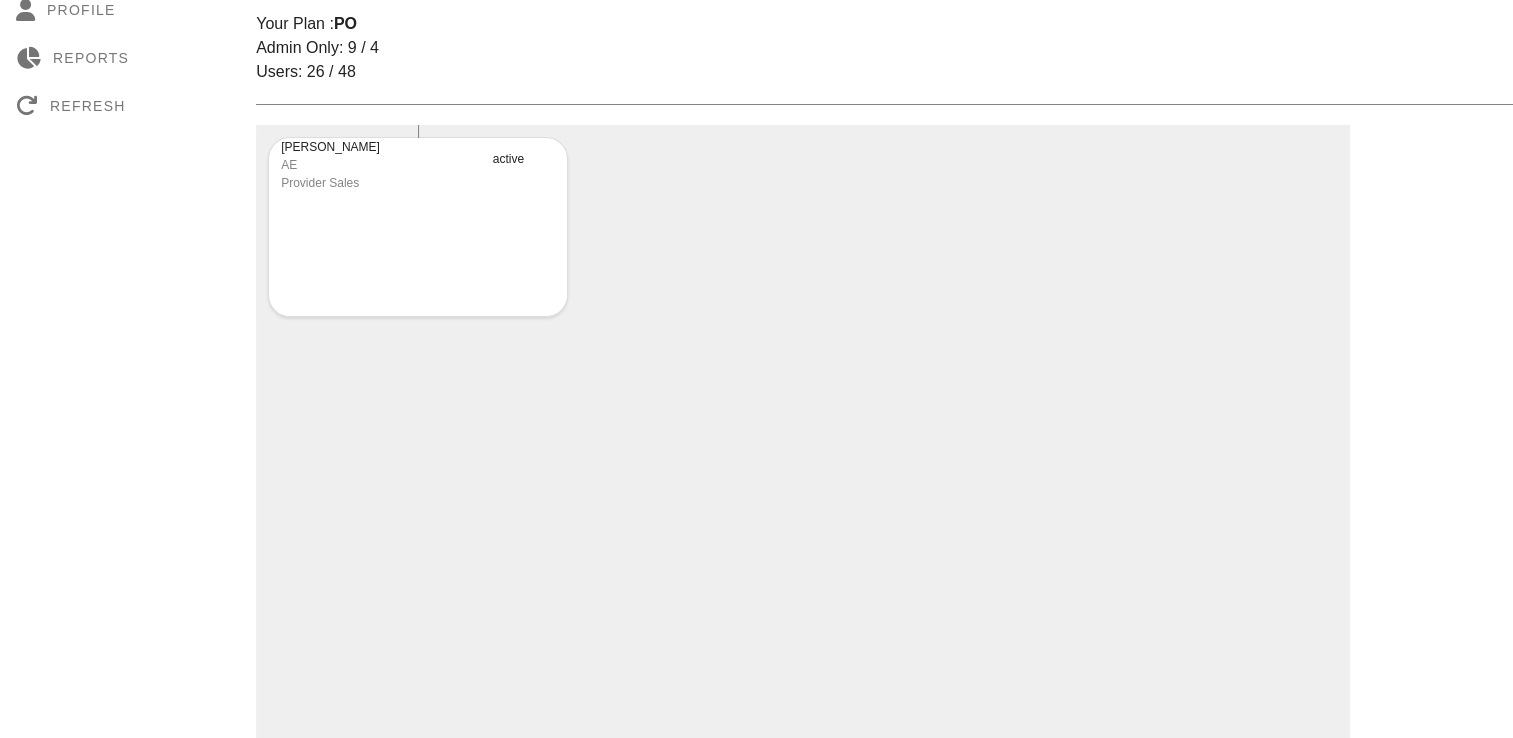 scroll, scrollTop: 0, scrollLeft: 0, axis: both 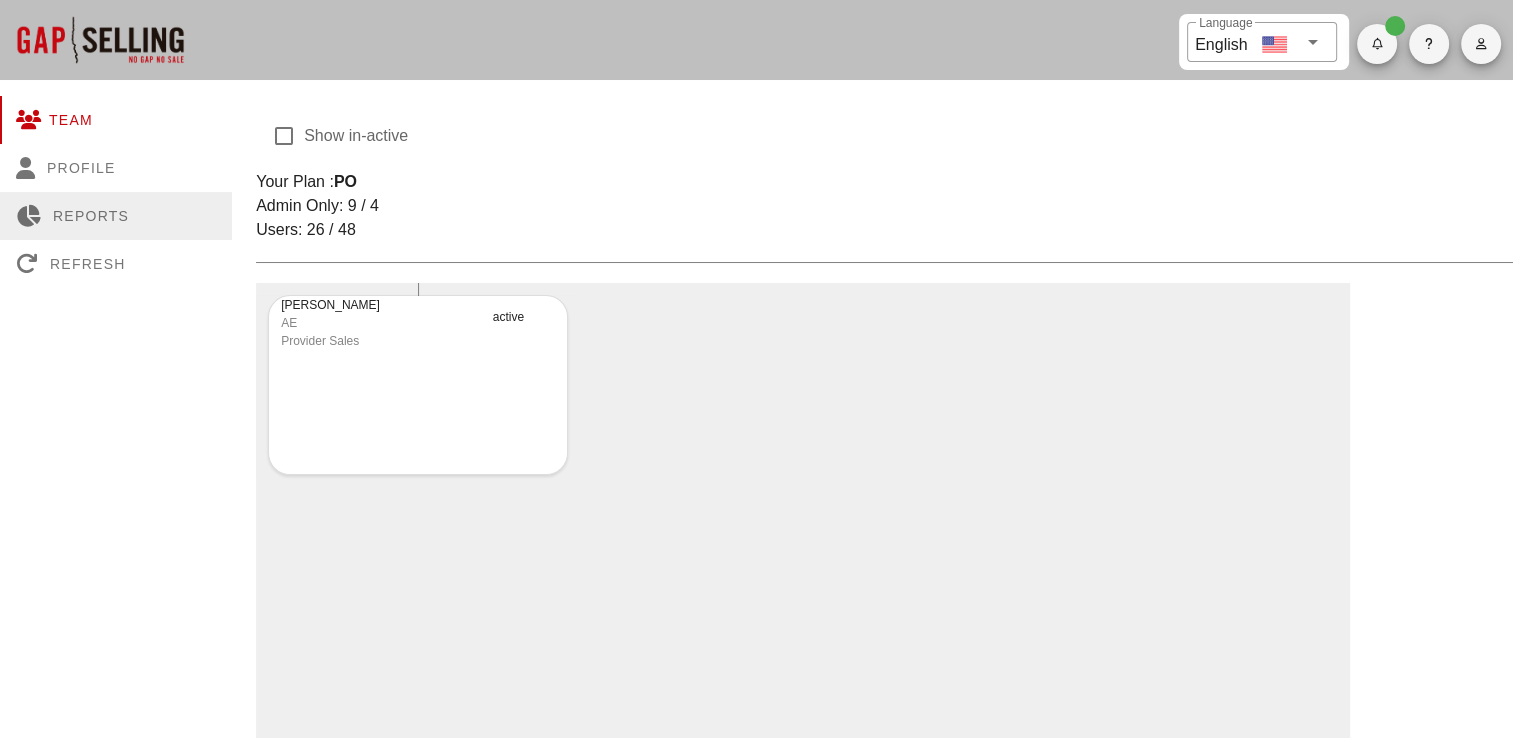 click on "Reports" at bounding box center [116, 216] 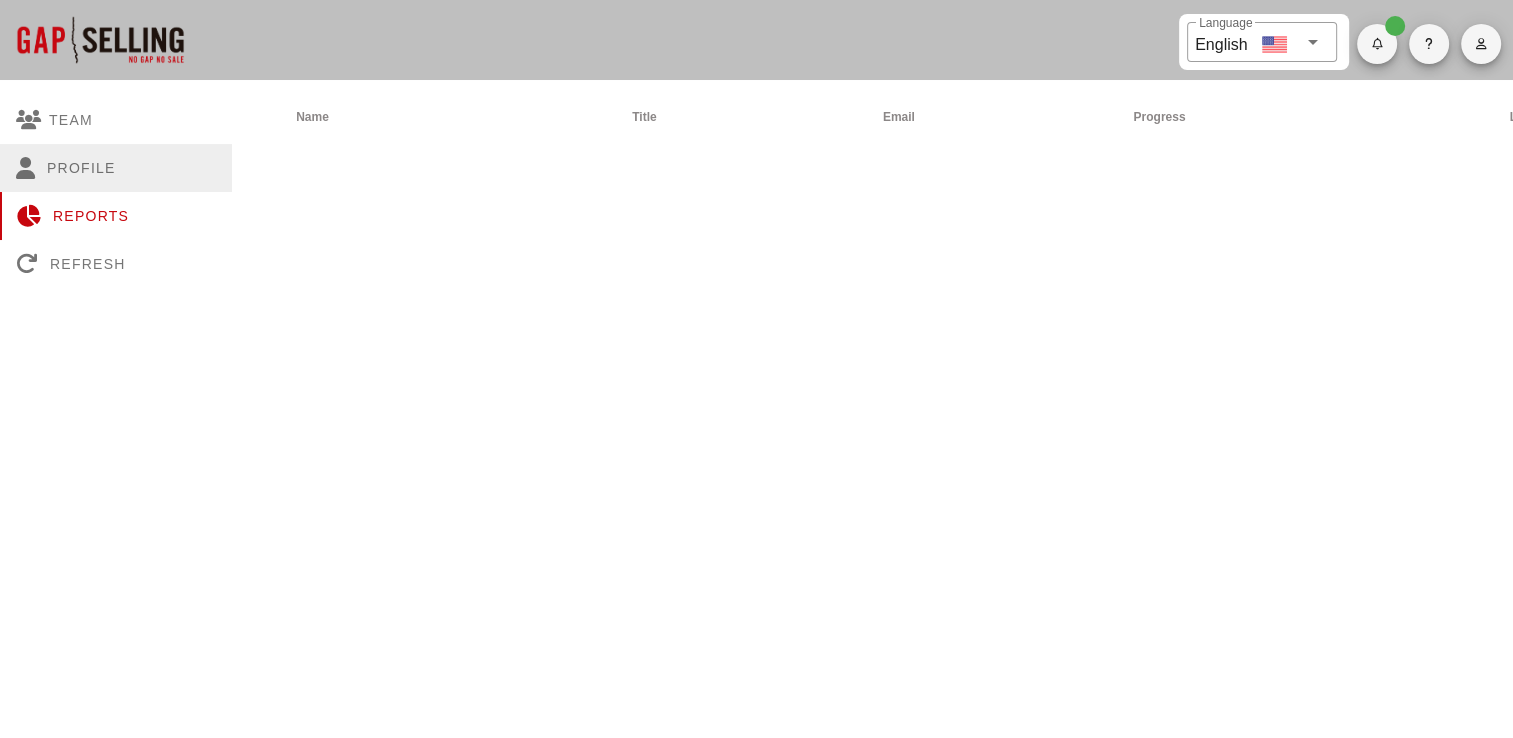 click on "Profile" at bounding box center (116, 168) 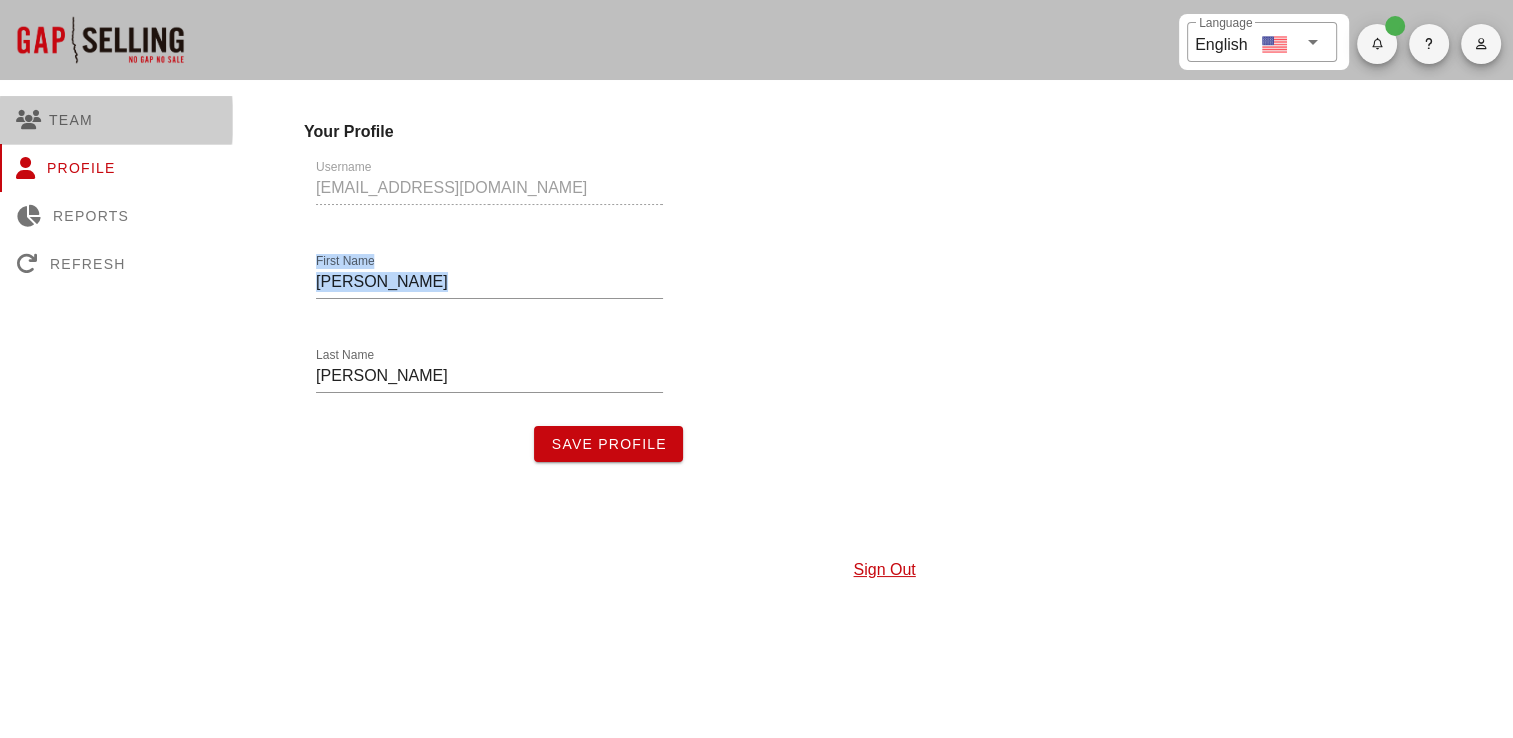 click at bounding box center [32, 120] 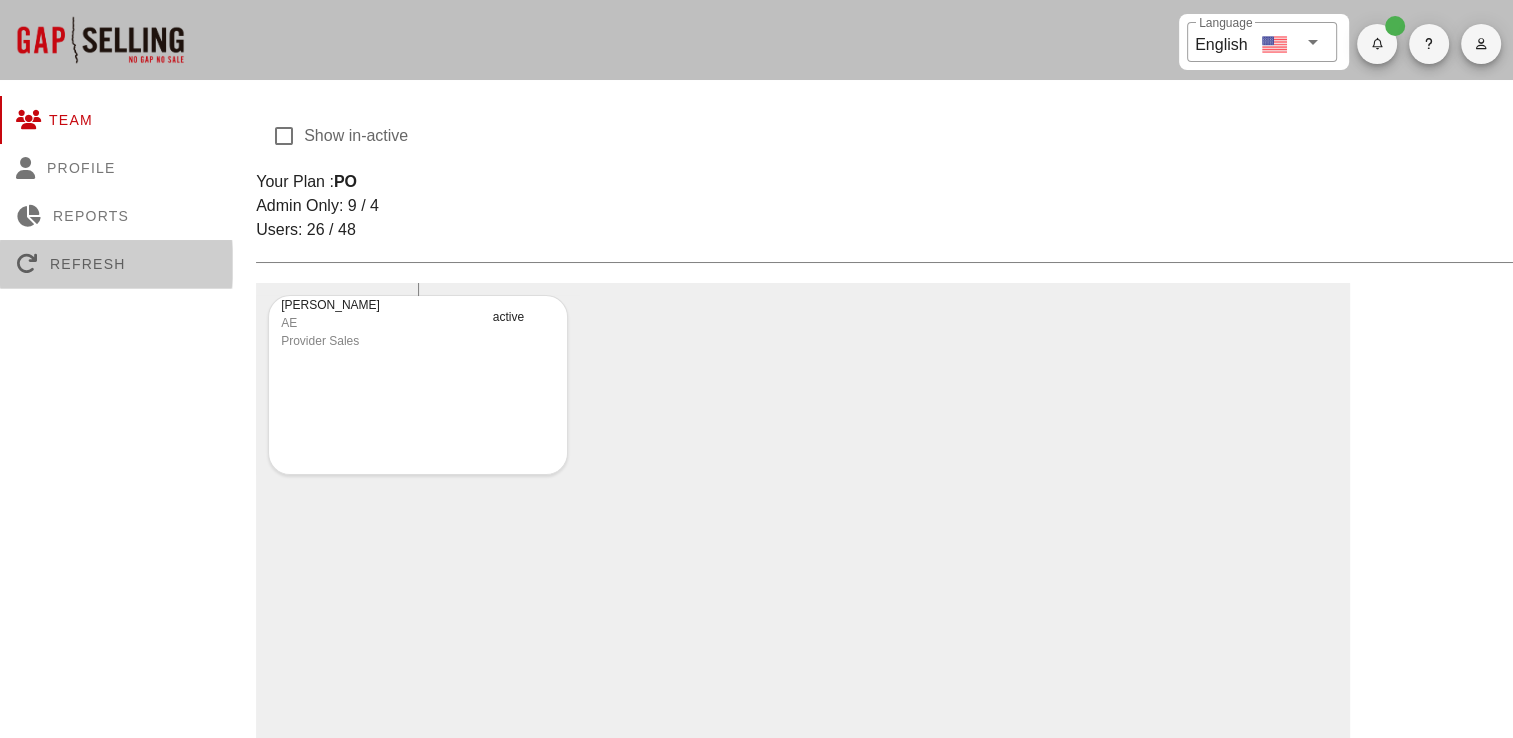 click on "Refresh" at bounding box center [116, 264] 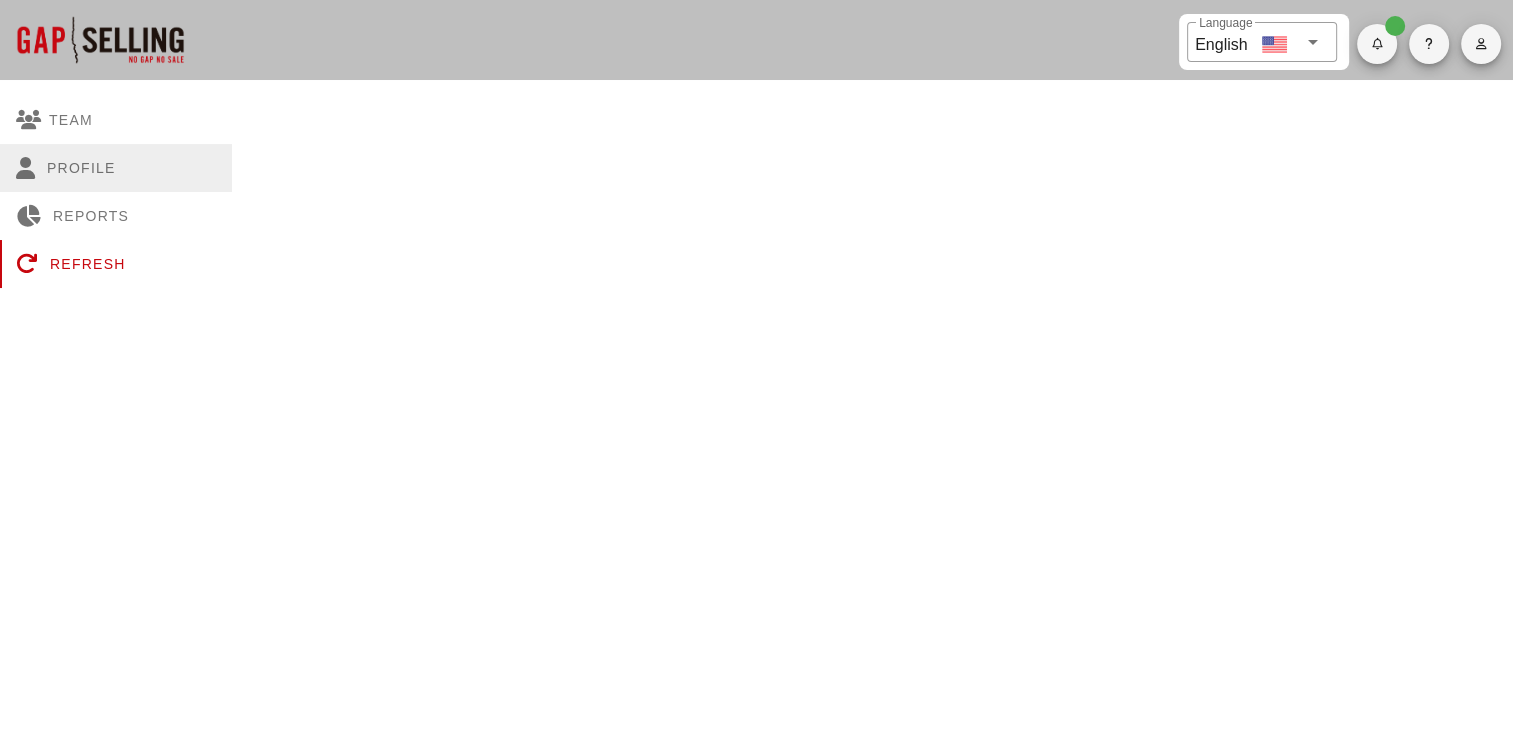 click on "Profile" at bounding box center (116, 168) 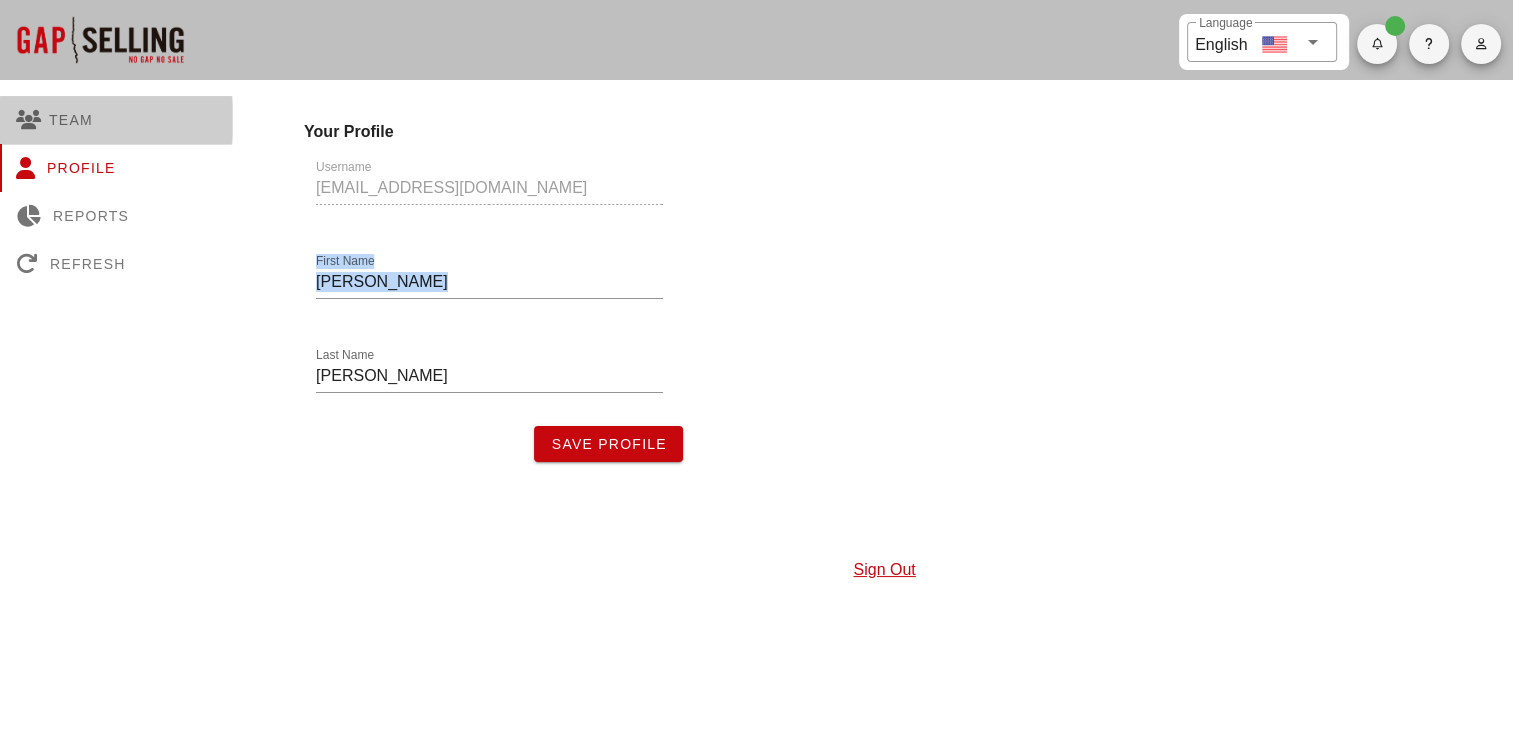 click on "Team" at bounding box center (116, 120) 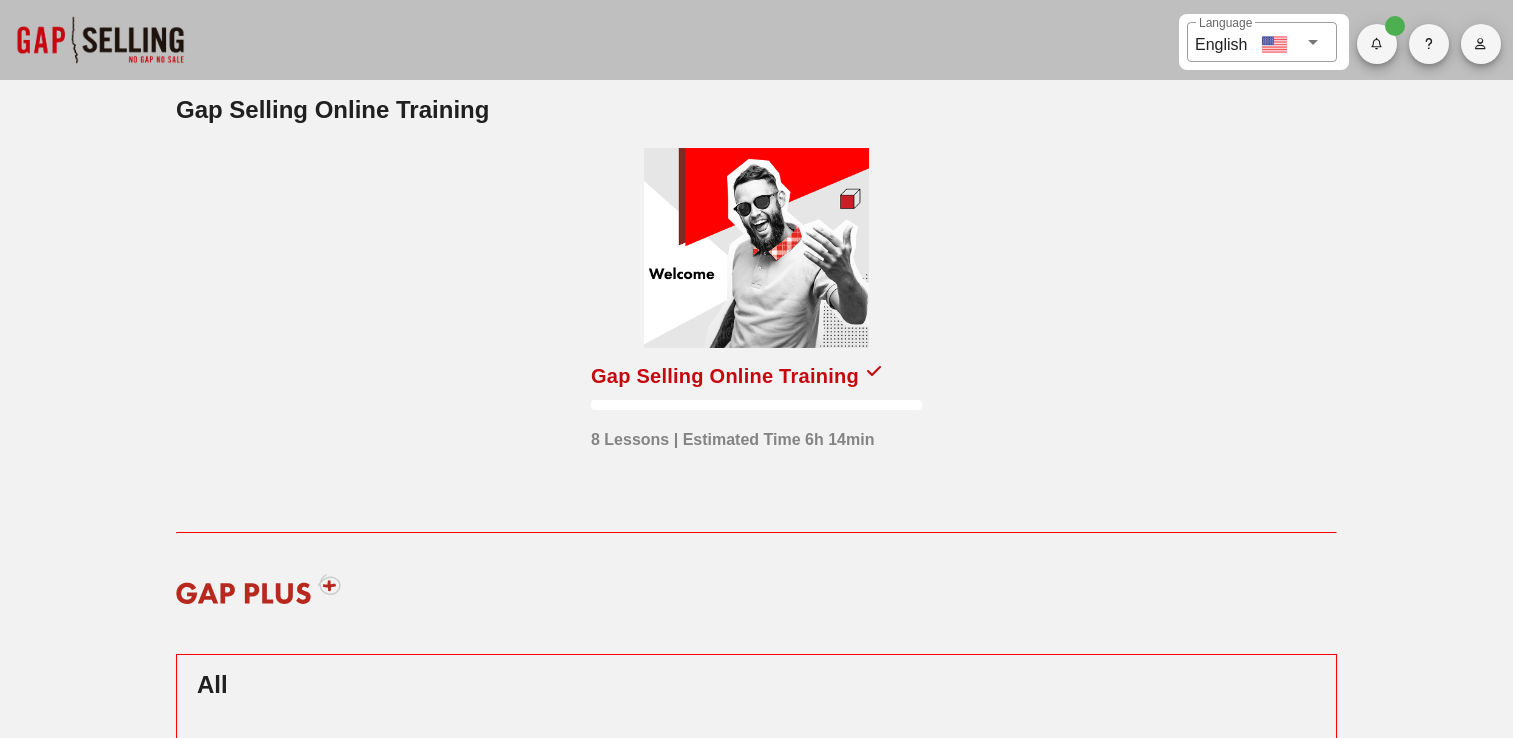scroll, scrollTop: 0, scrollLeft: 0, axis: both 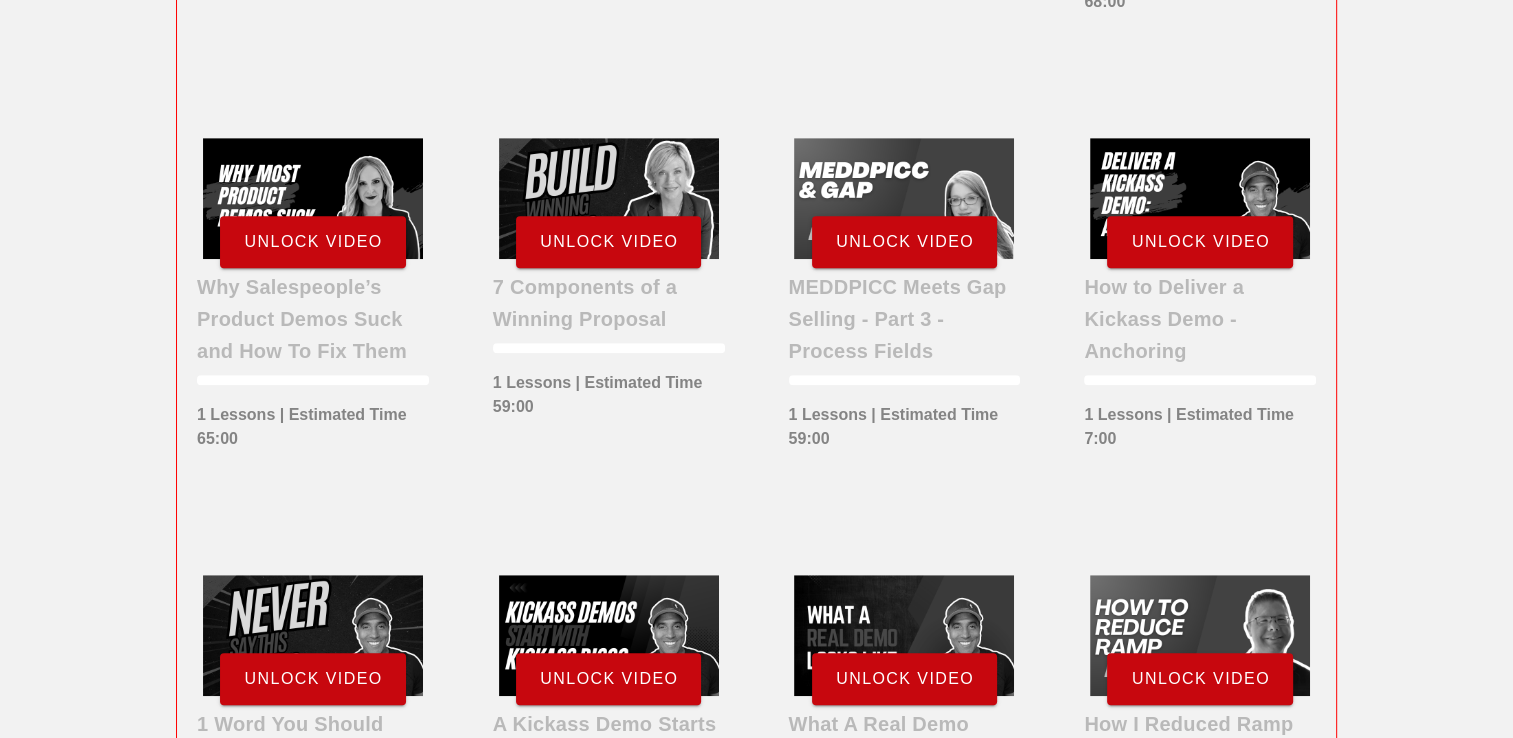 drag, startPoint x: 1196, startPoint y: 250, endPoint x: 1381, endPoint y: 298, distance: 191.12561 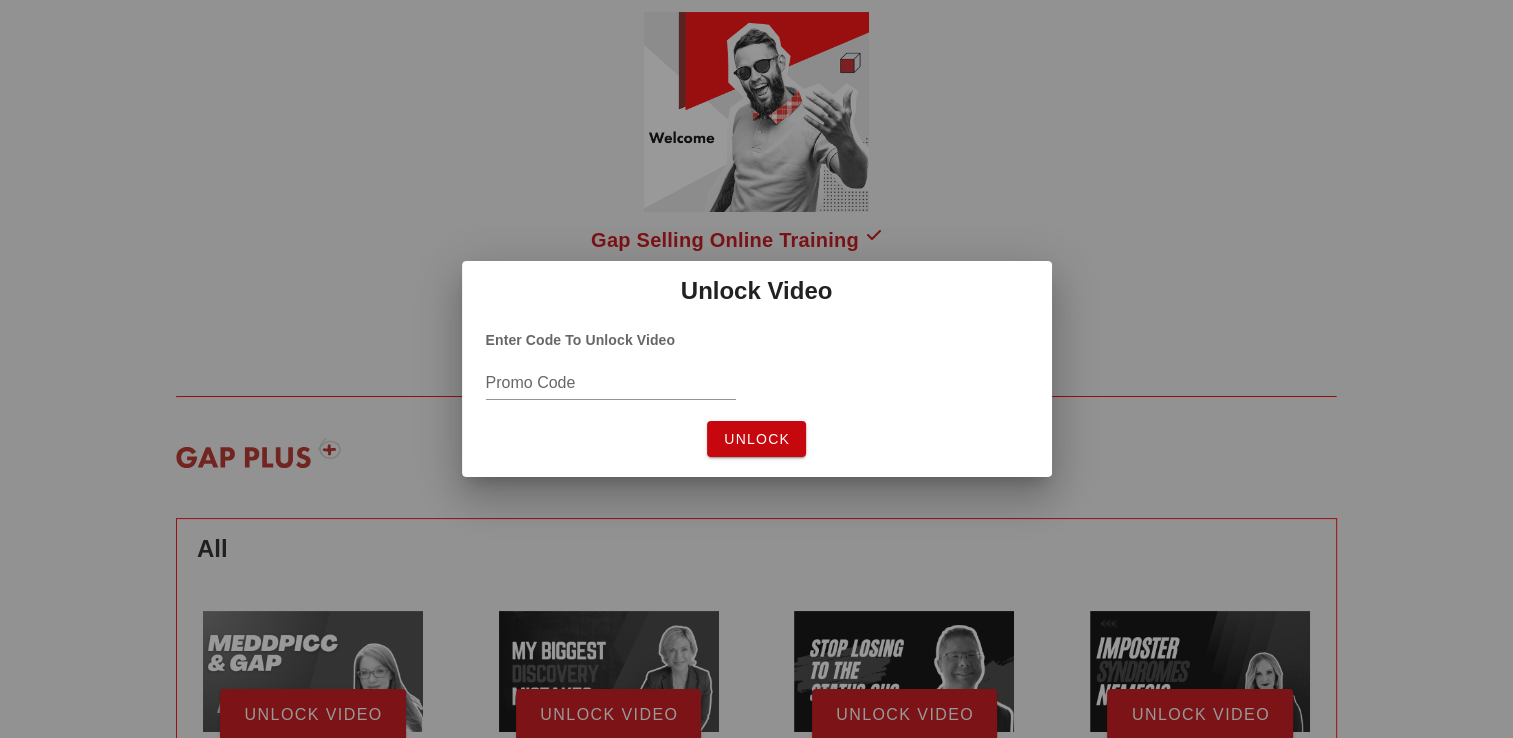 scroll, scrollTop: 104, scrollLeft: 0, axis: vertical 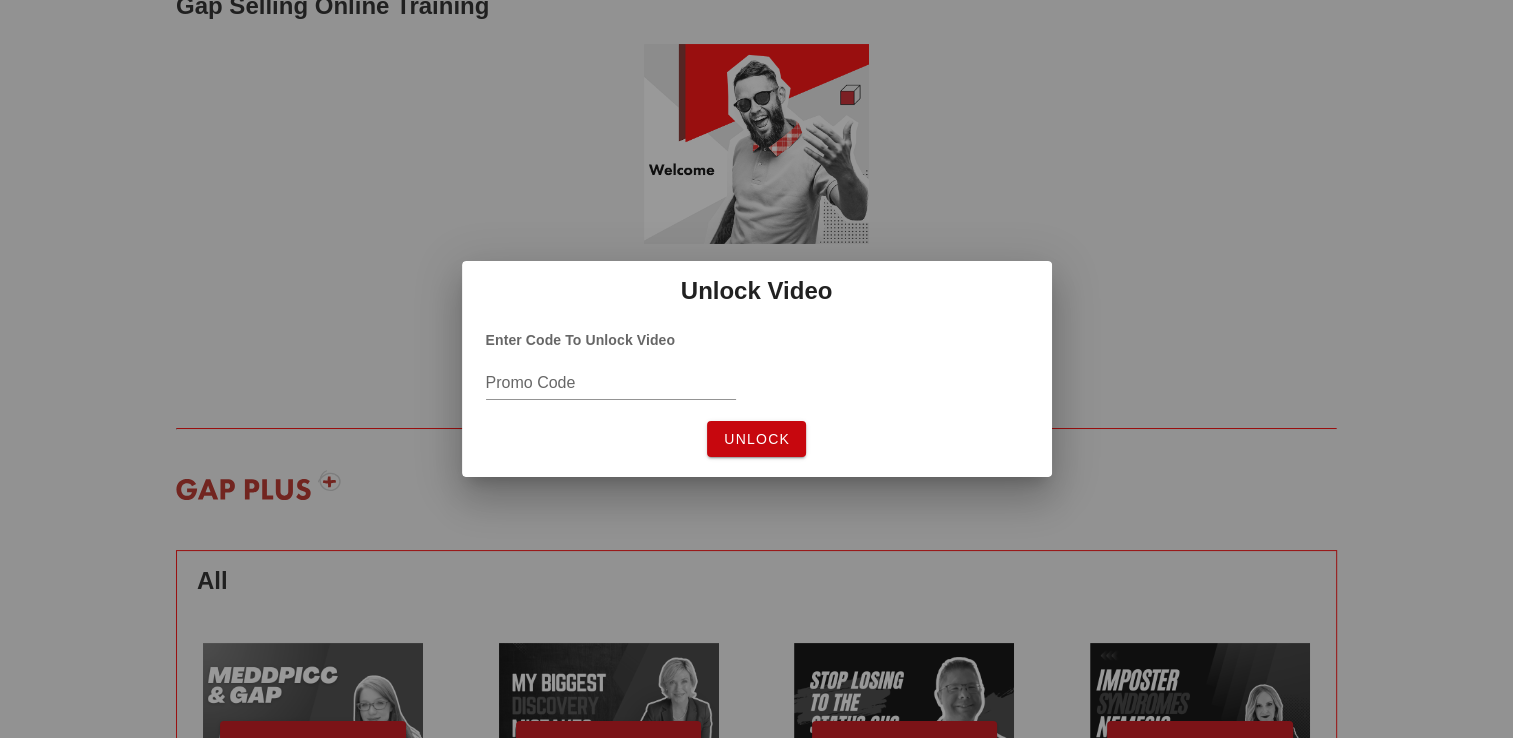 click on "Promo Code" at bounding box center (611, 394) 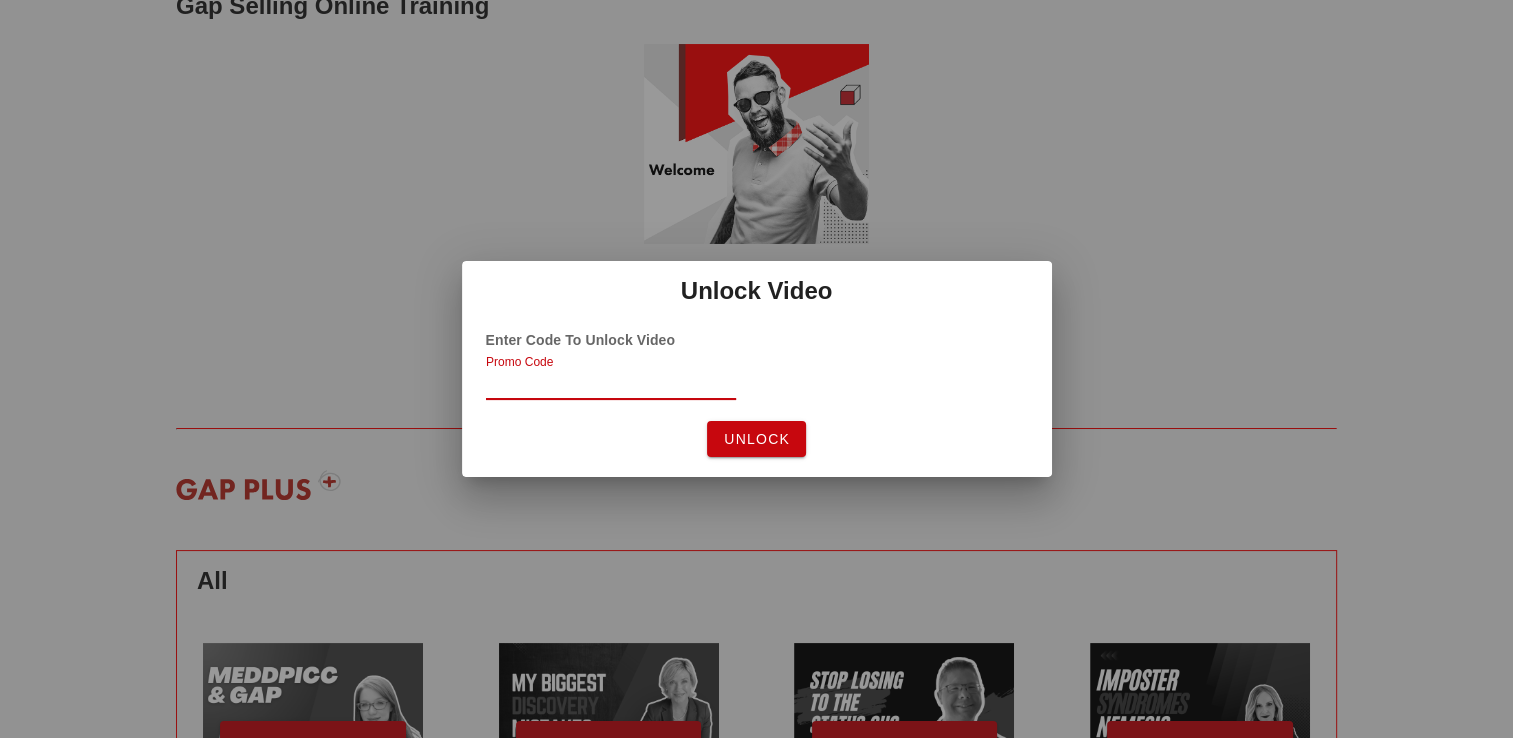 click on "Promo Code" at bounding box center (611, 383) 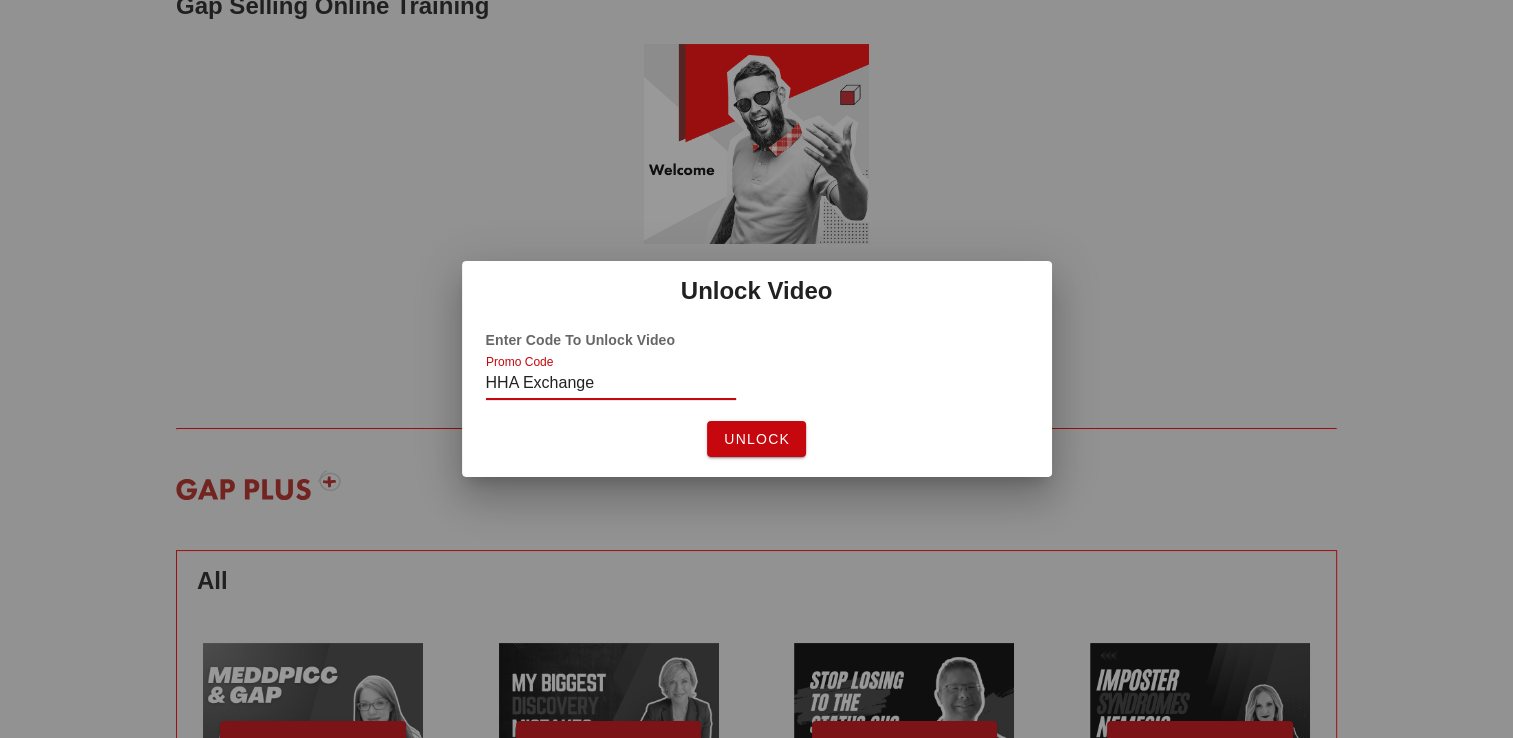 type on "HHA Exchange" 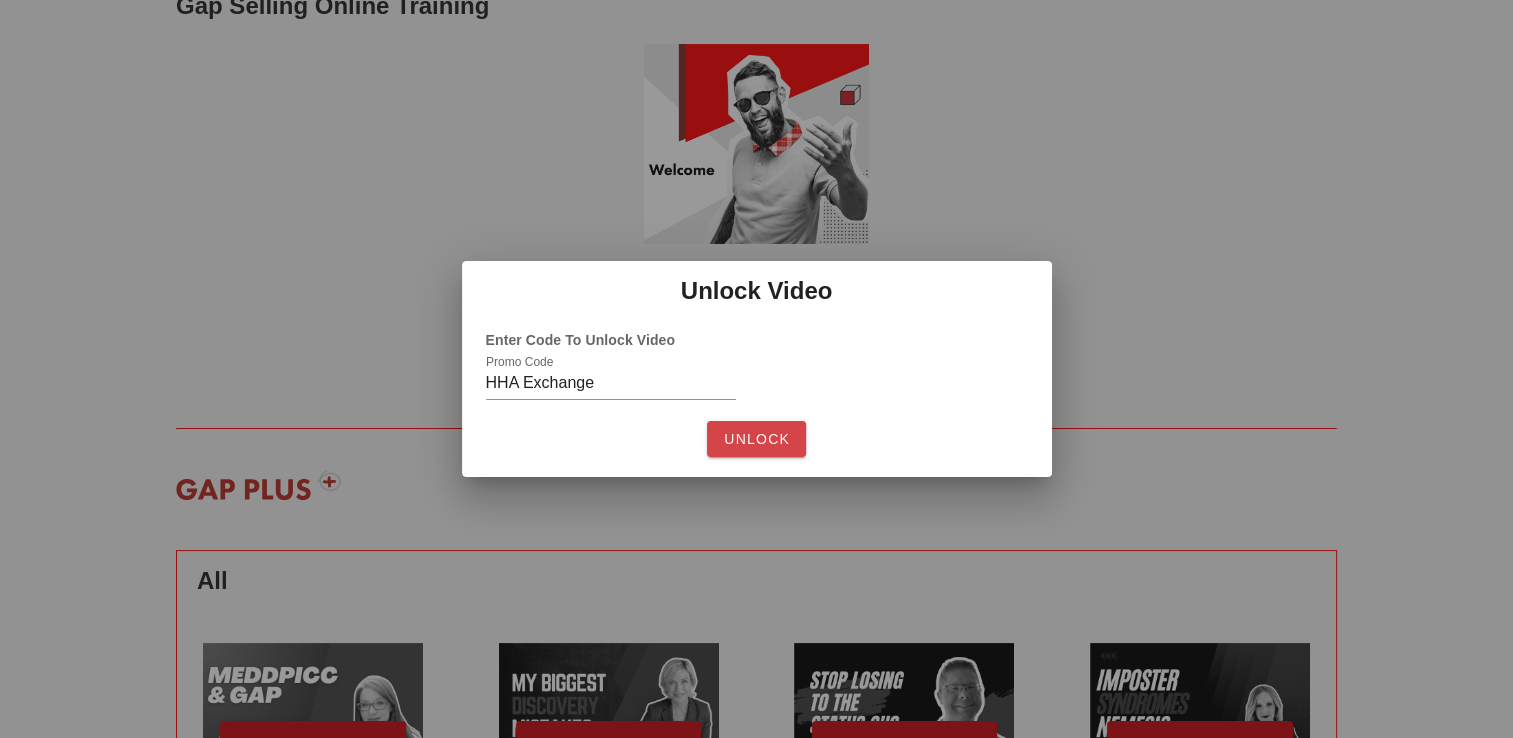 click on "Unlock" at bounding box center (756, 439) 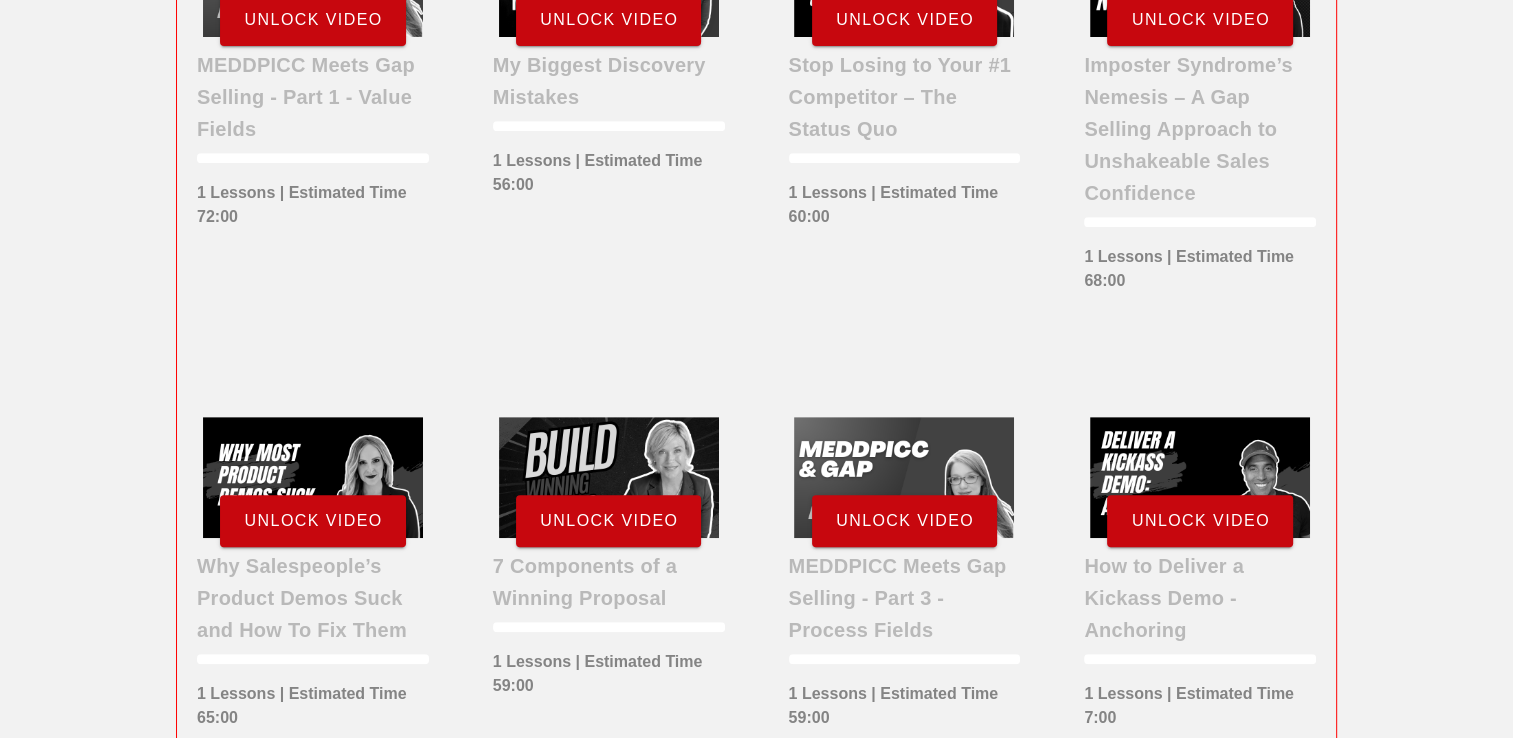 scroll, scrollTop: 809, scrollLeft: 0, axis: vertical 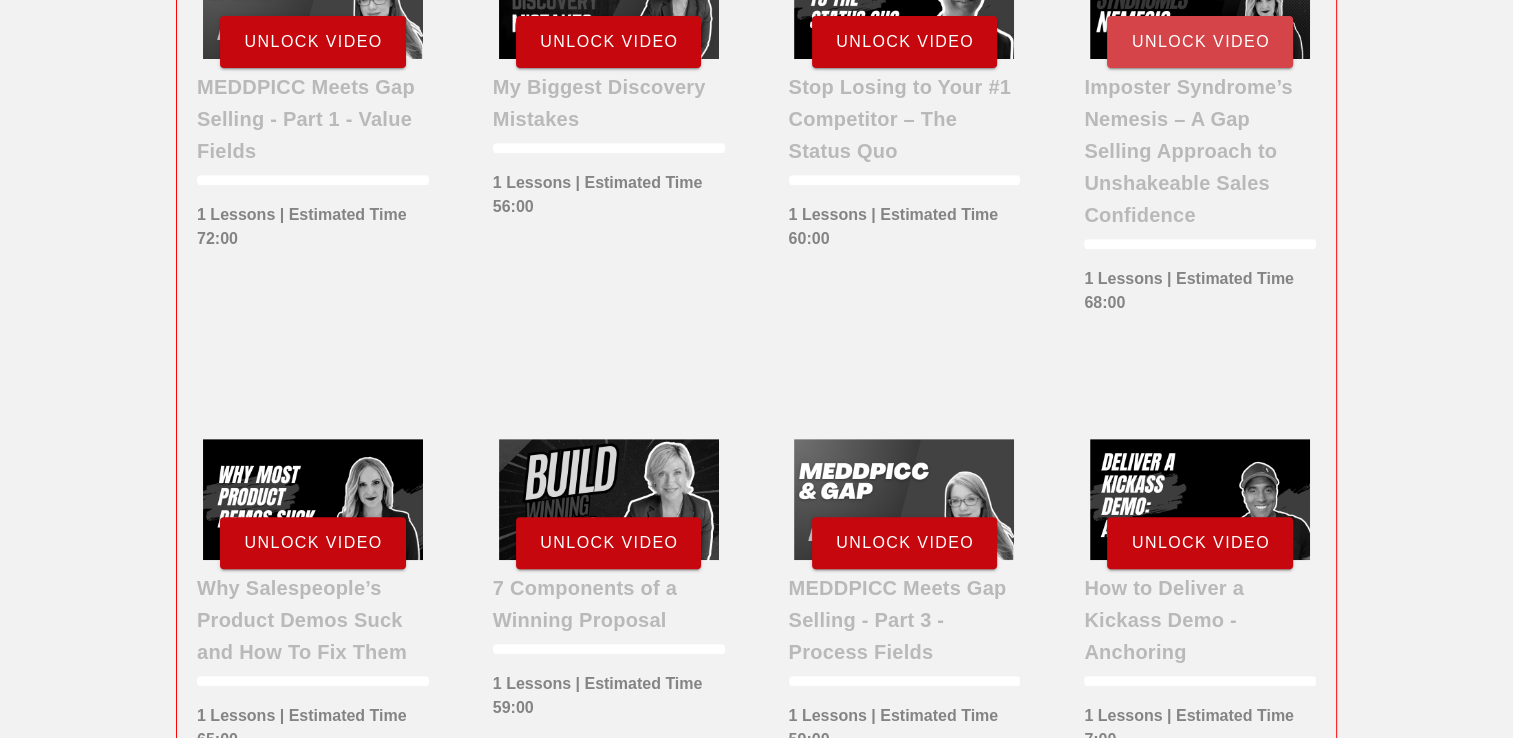click on "Unlock Video" at bounding box center [1200, 42] 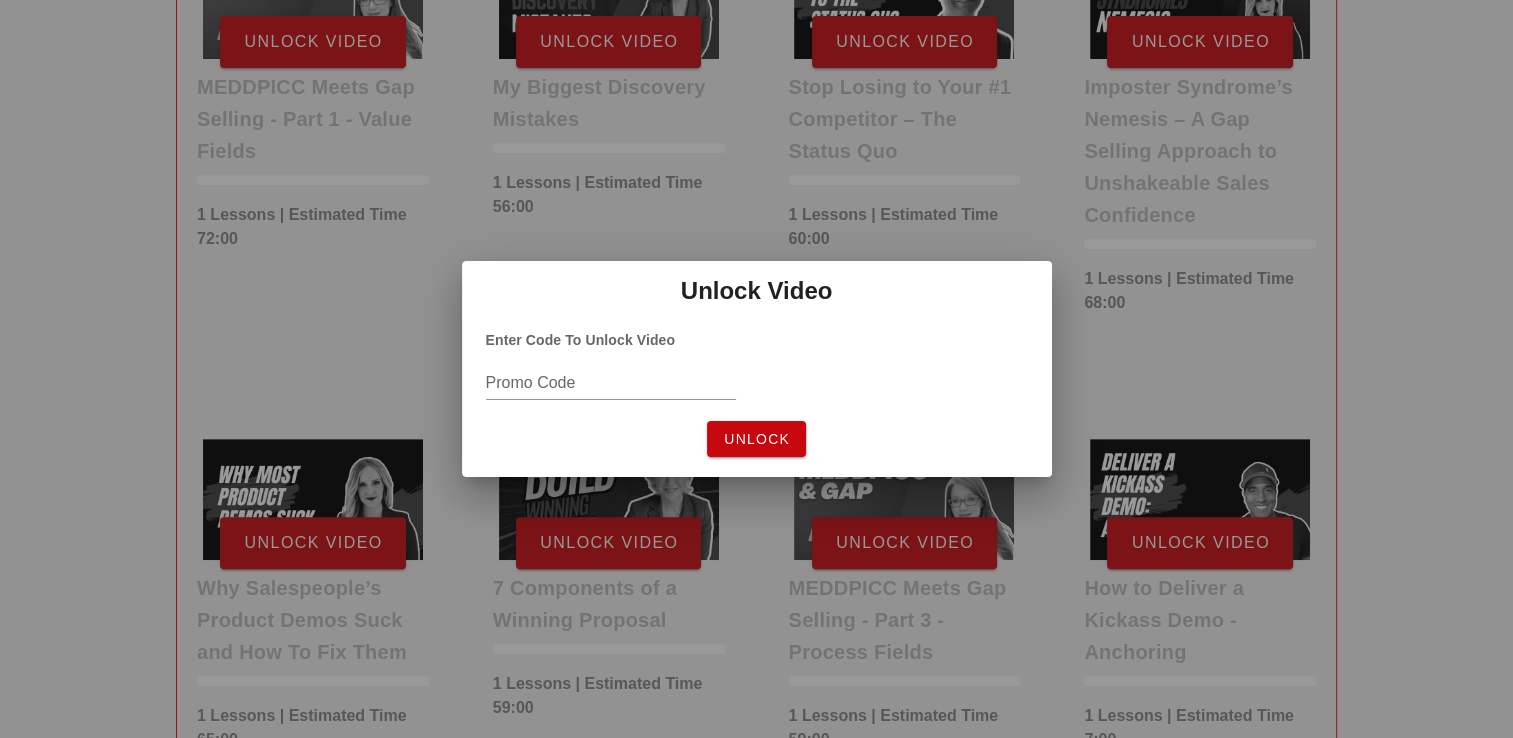 click on "Enter Code To Unlock Video Promo Code Unlock" at bounding box center (757, 403) 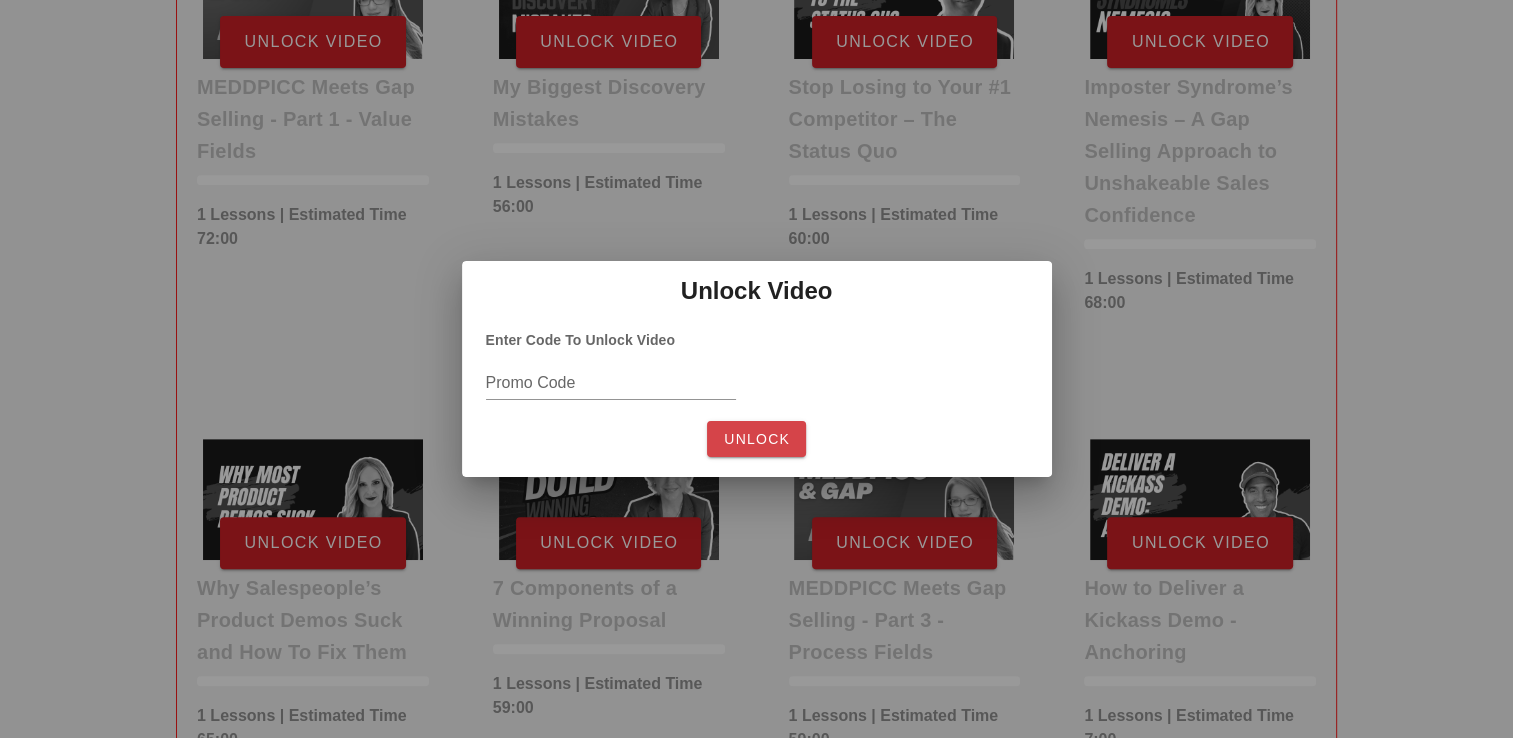 click on "Unlock" at bounding box center (756, 439) 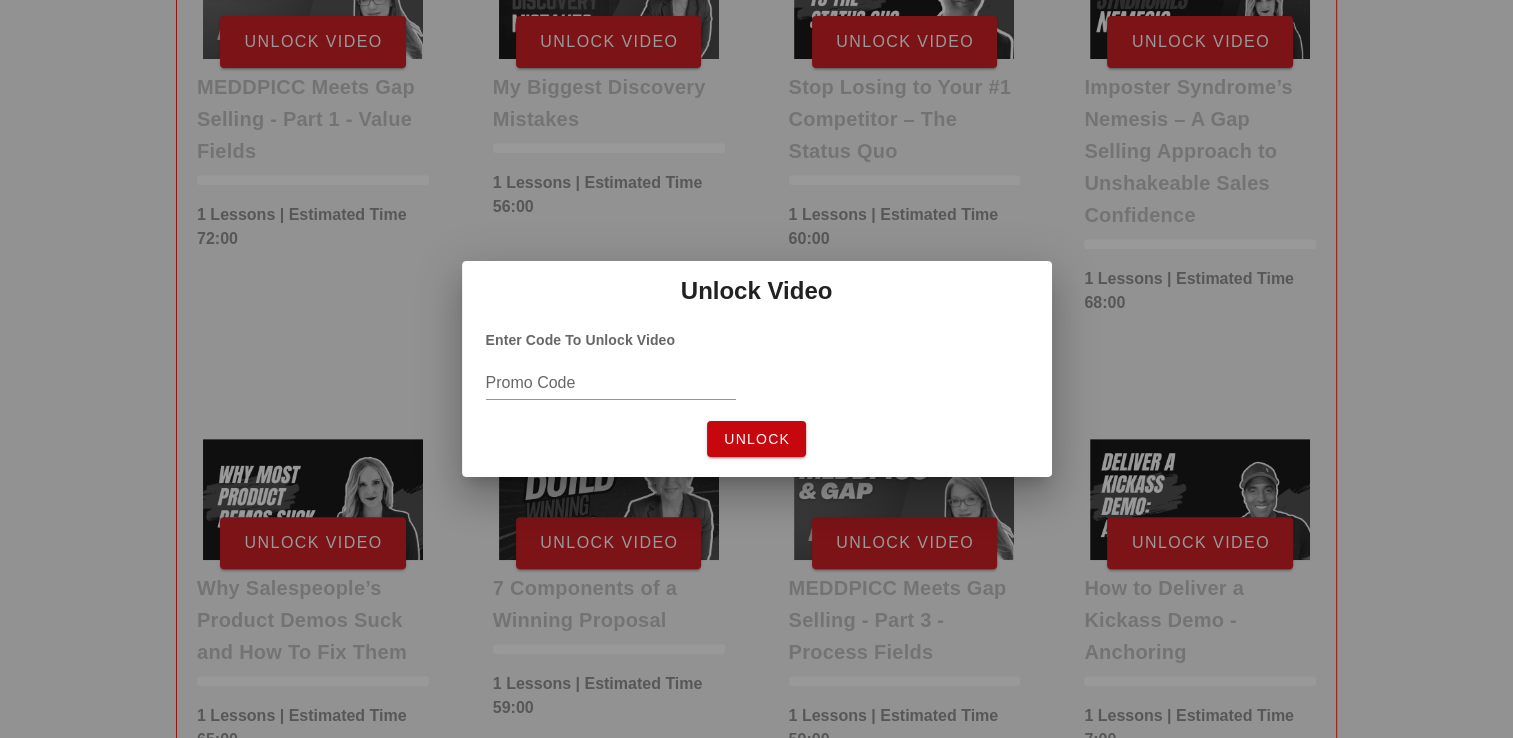 click at bounding box center (756, 369) 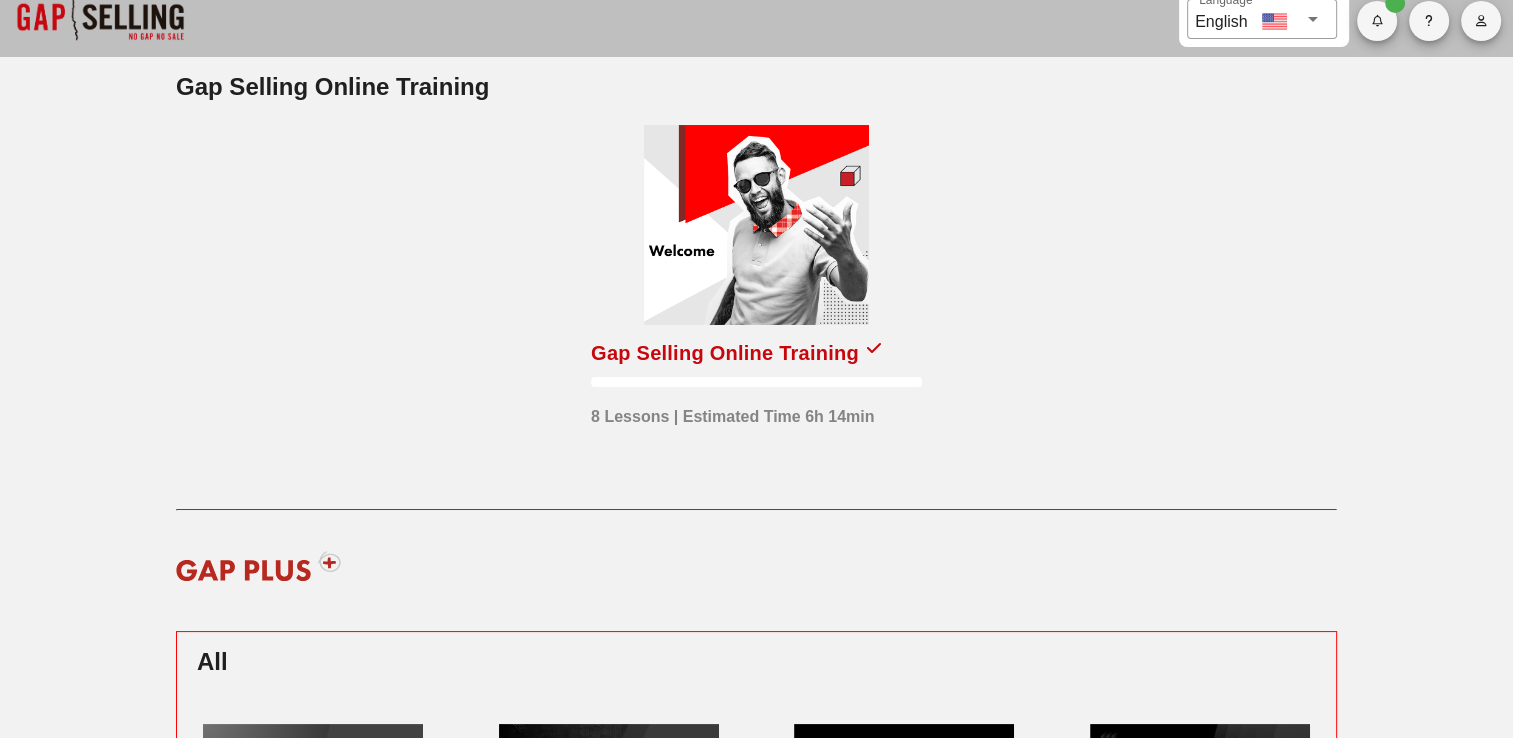 scroll, scrollTop: 0, scrollLeft: 0, axis: both 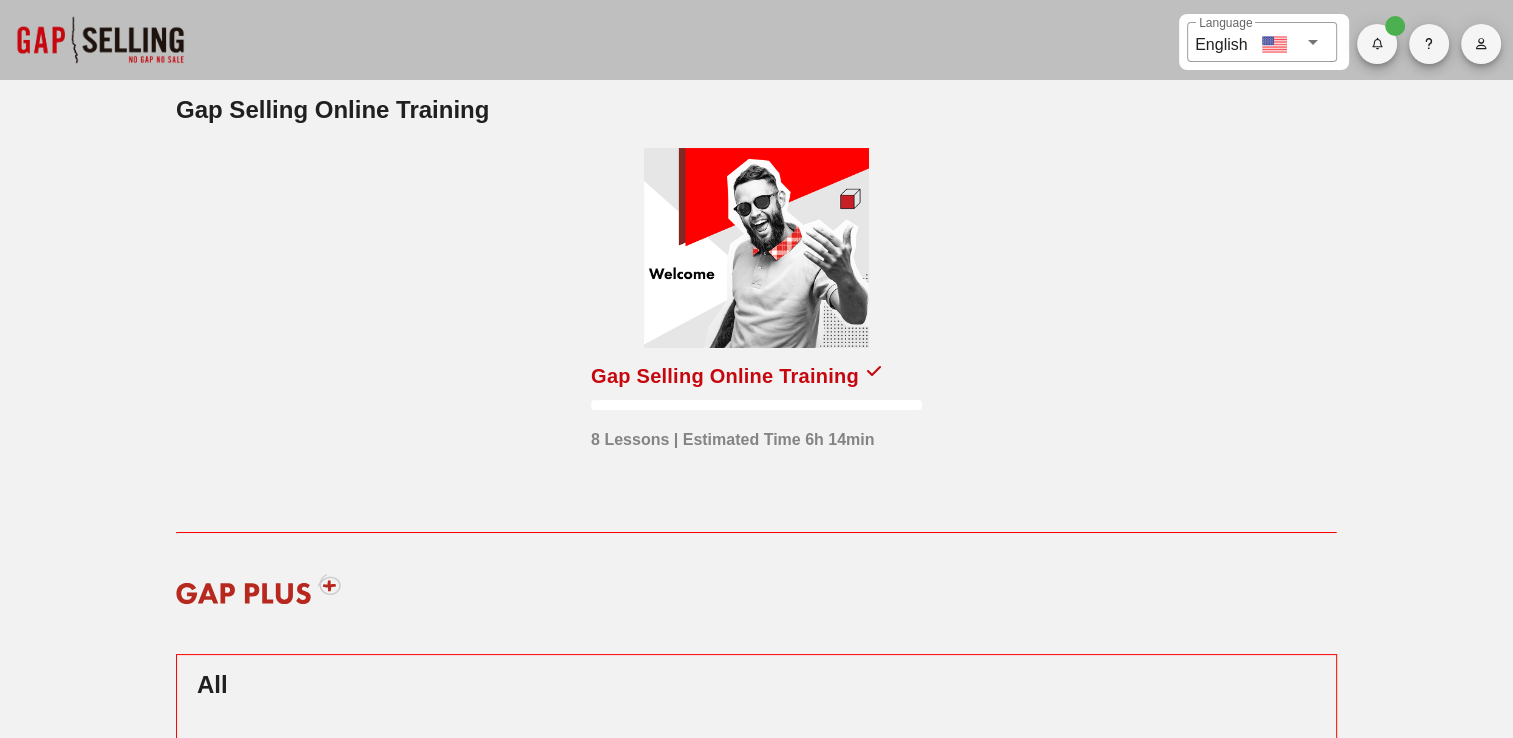 click at bounding box center [100, 40] 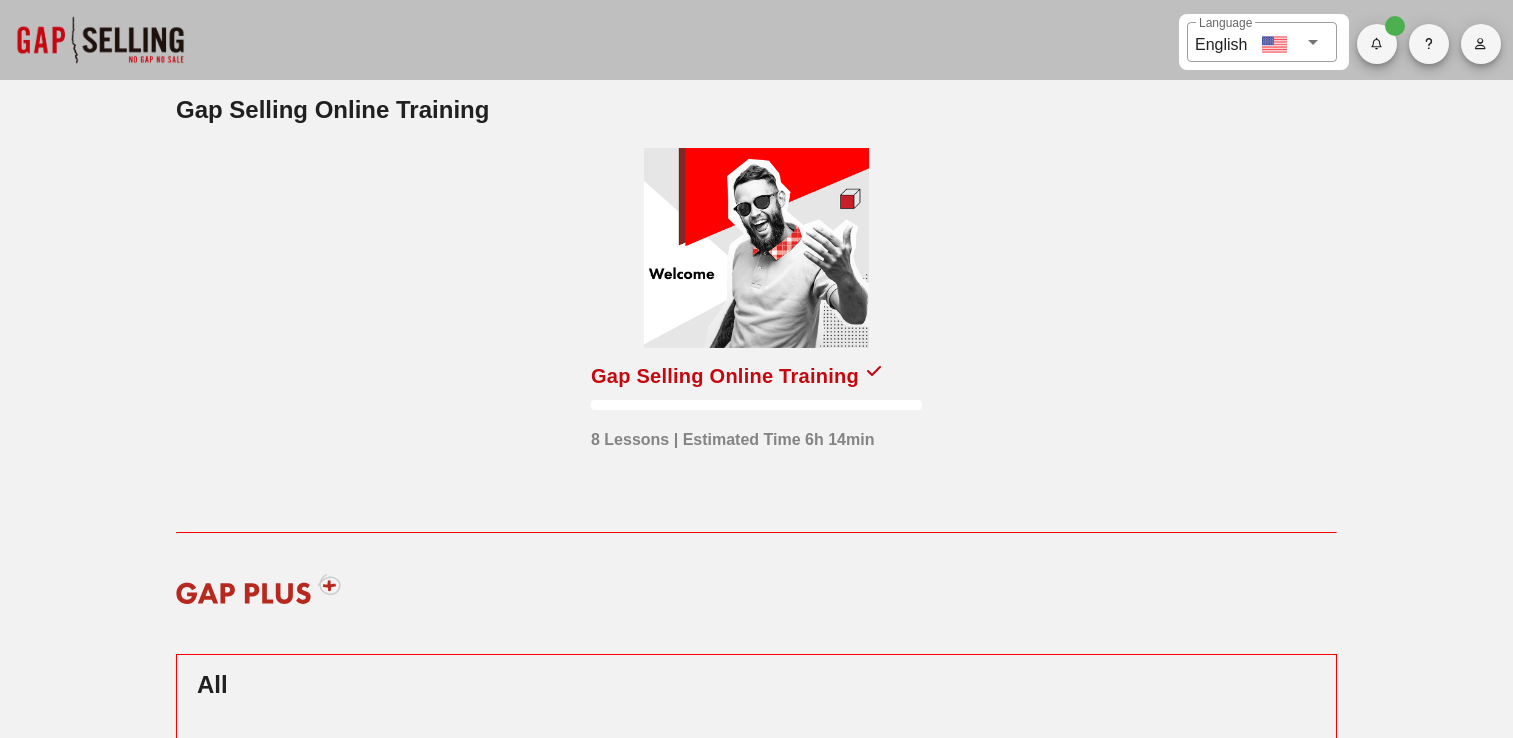 scroll, scrollTop: 0, scrollLeft: 0, axis: both 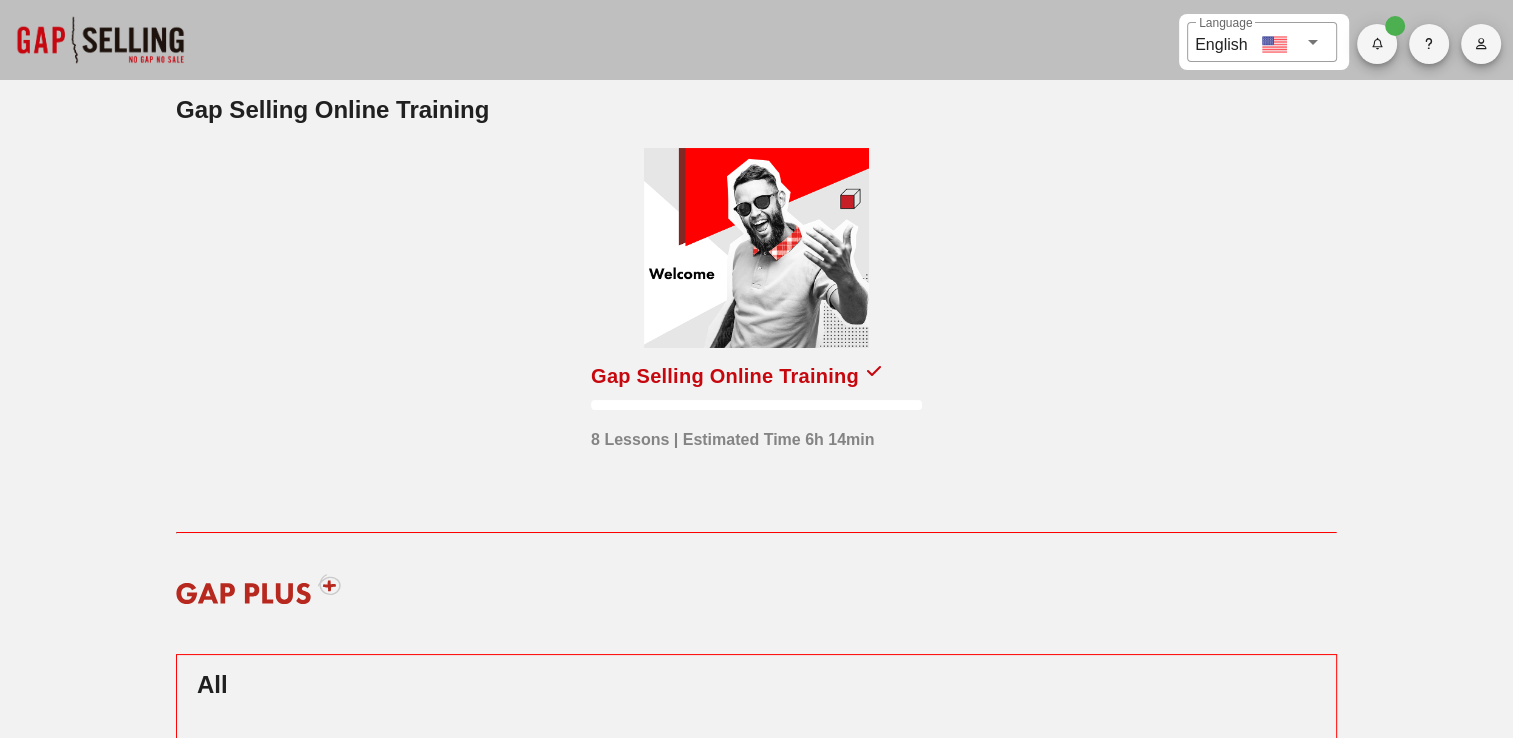 click on "Gap Selling Online Training   8 Lessons | Estimated Time 6h 14min" at bounding box center (756, 330) 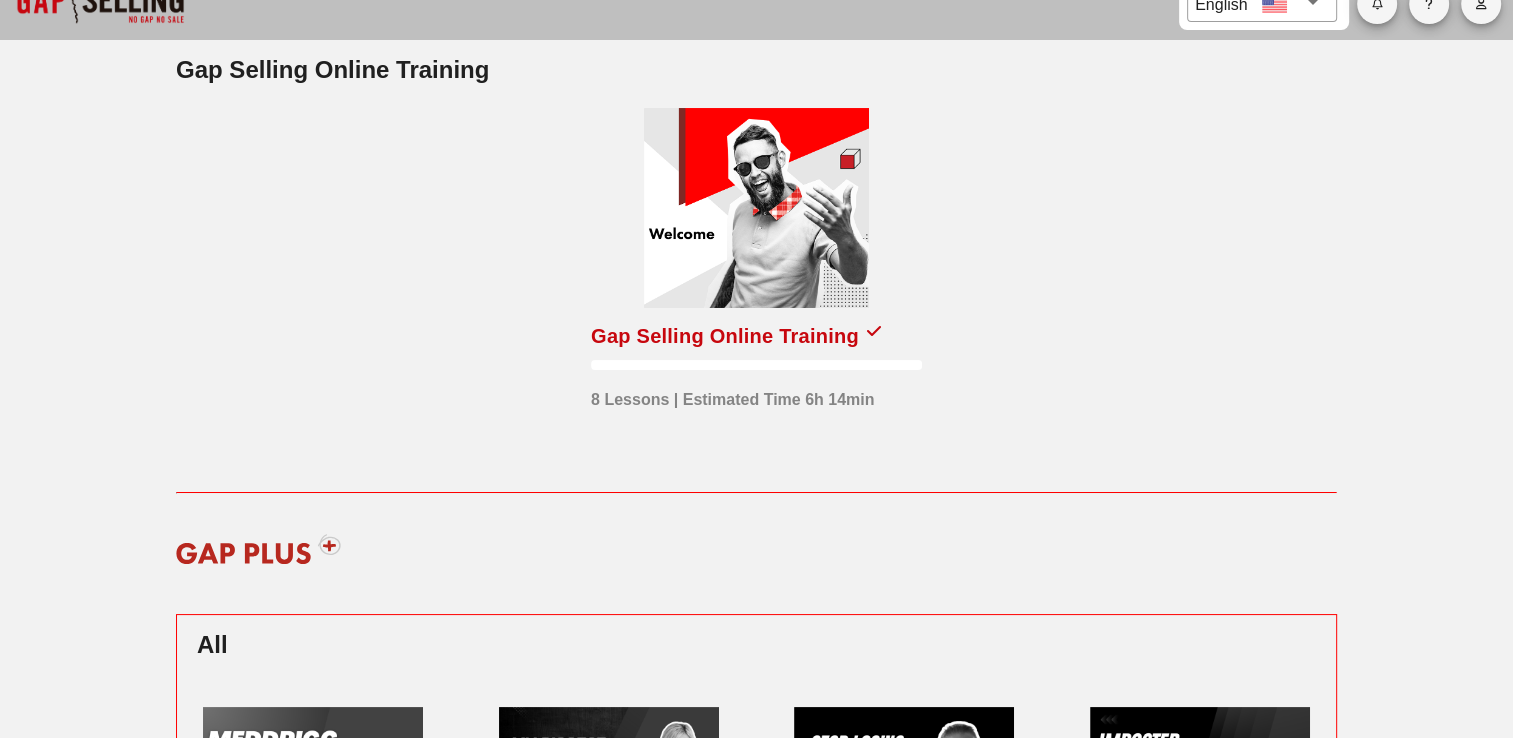 scroll, scrollTop: 0, scrollLeft: 0, axis: both 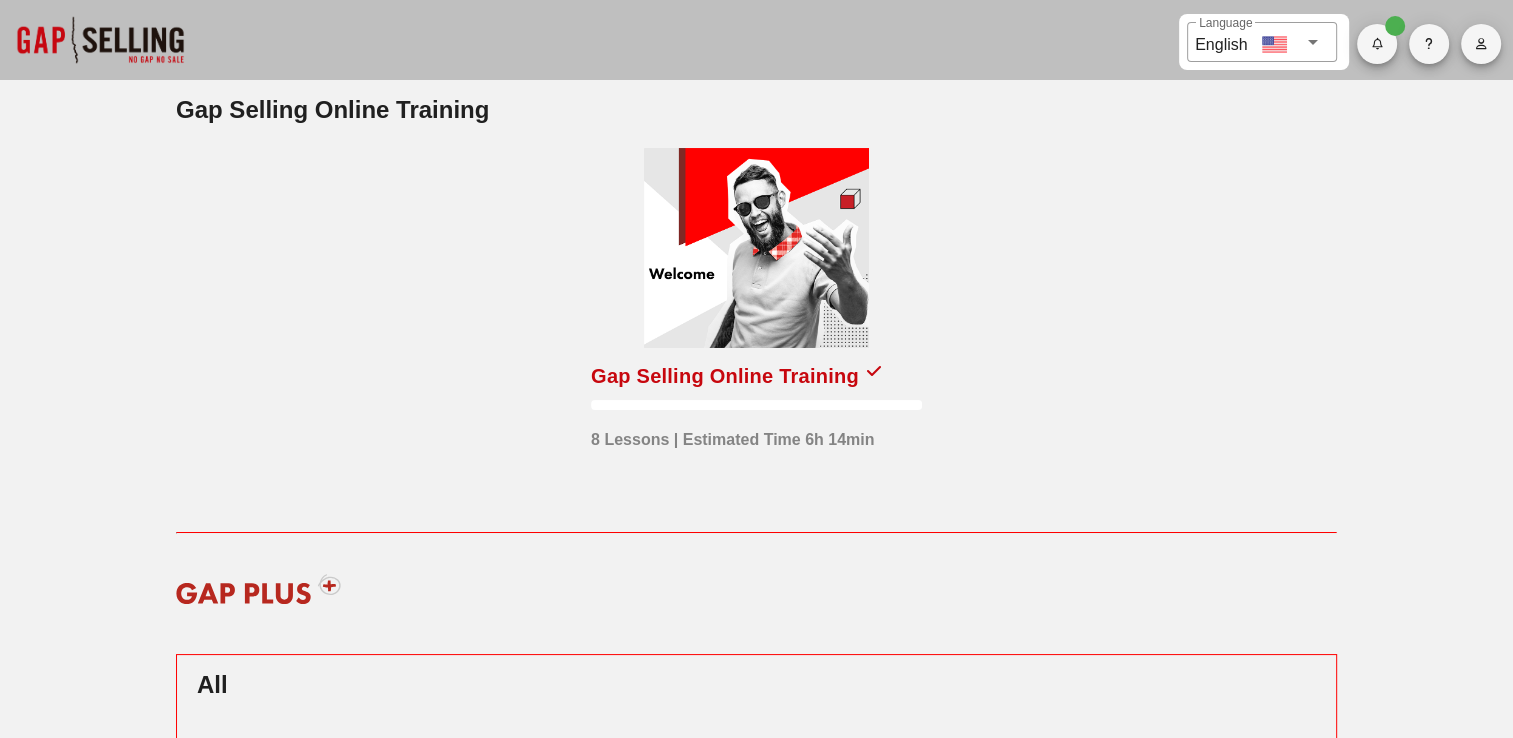 click on "​ Language English" at bounding box center [1340, 40] 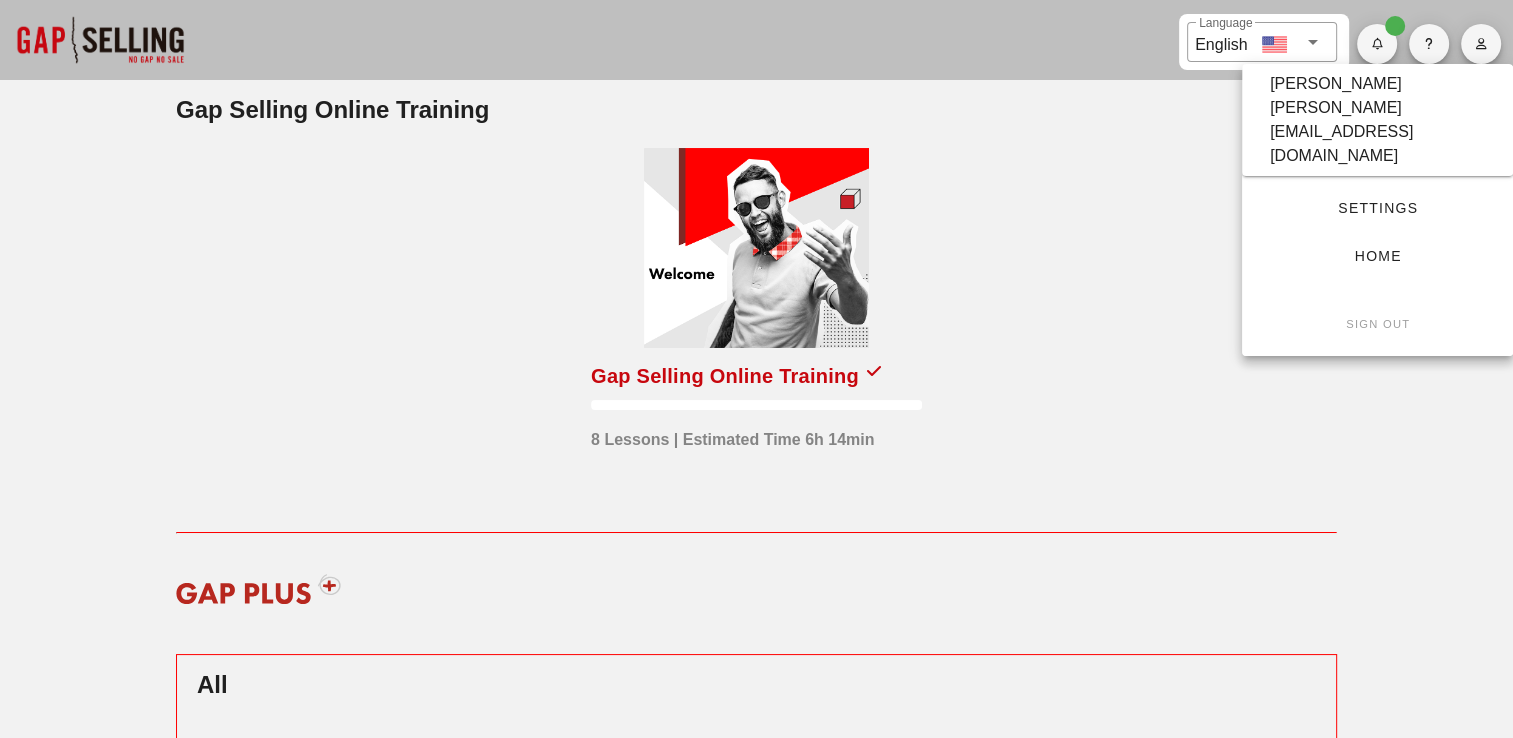 click on "Gap Selling Online Training   8 Lessons | Estimated Time 6h 14min" at bounding box center [756, 330] 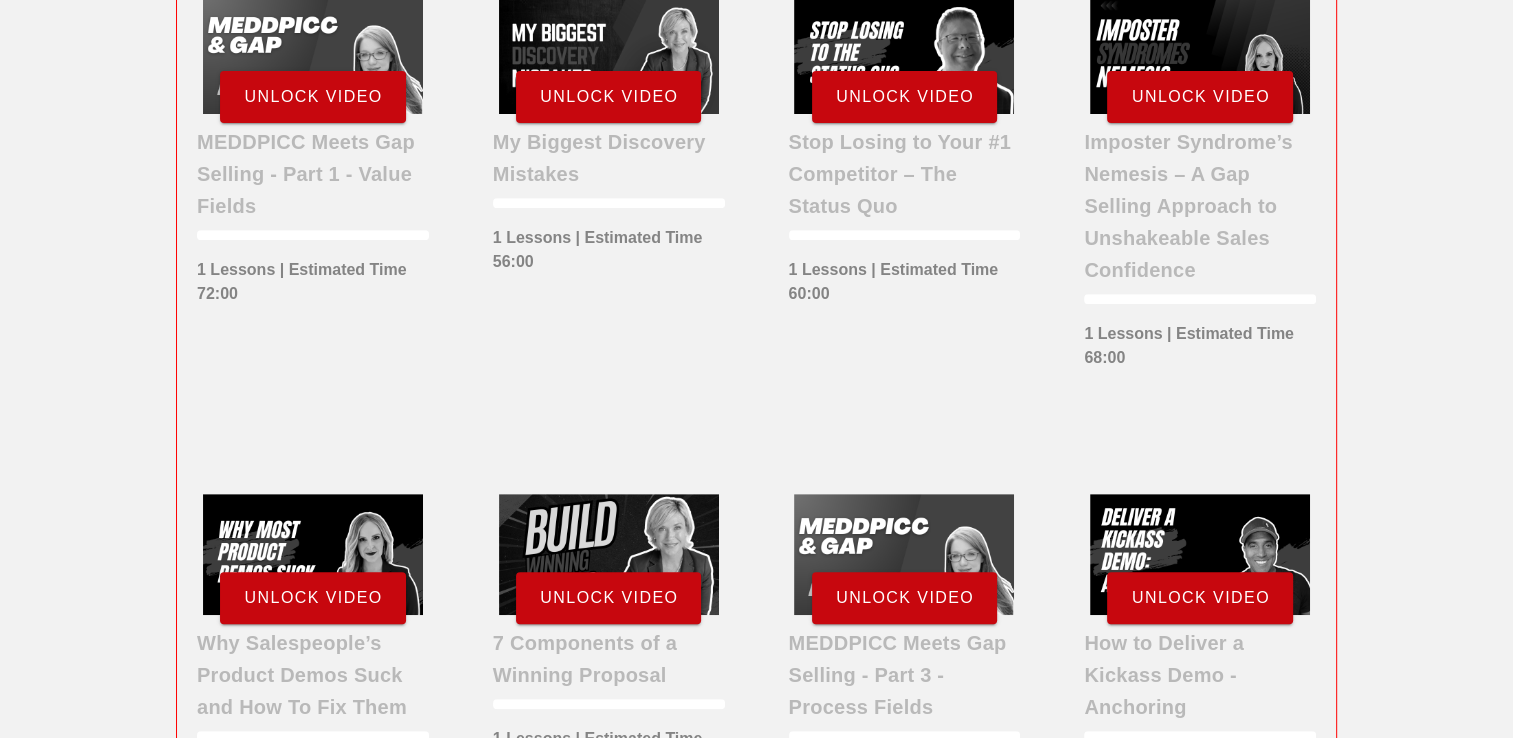 scroll, scrollTop: 581, scrollLeft: 0, axis: vertical 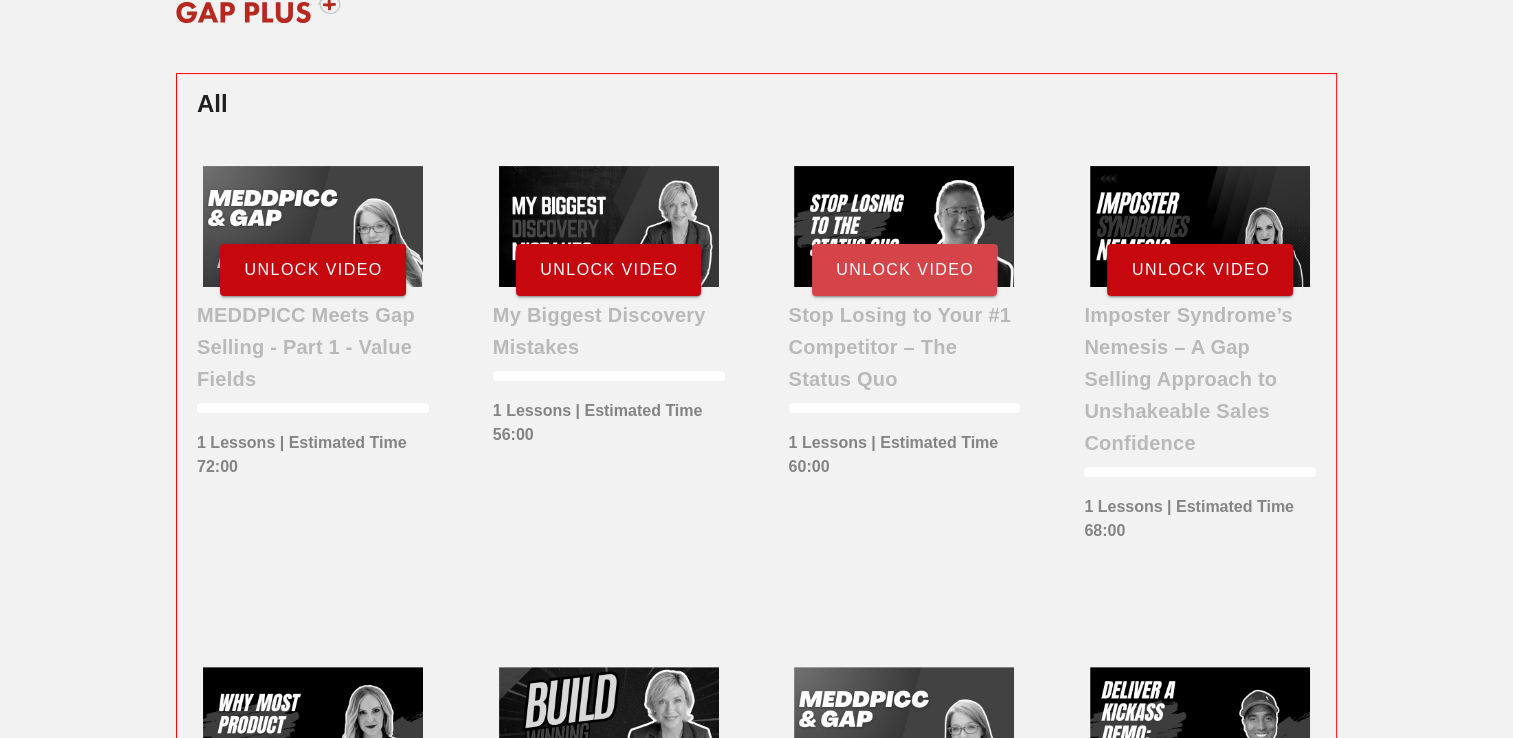 drag, startPoint x: 932, startPoint y: 252, endPoint x: 885, endPoint y: 277, distance: 53.235325 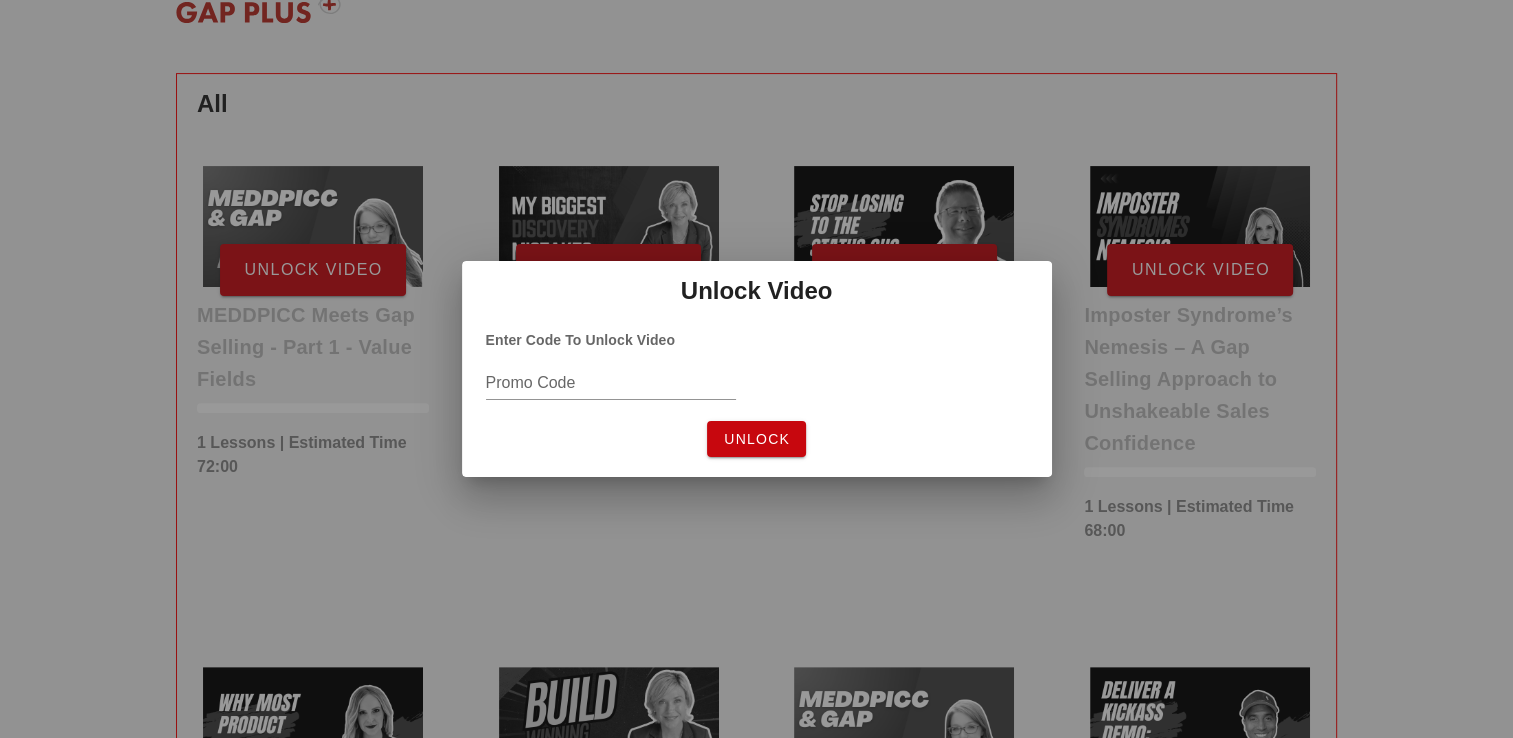 click on "Promo Code" at bounding box center (611, 383) 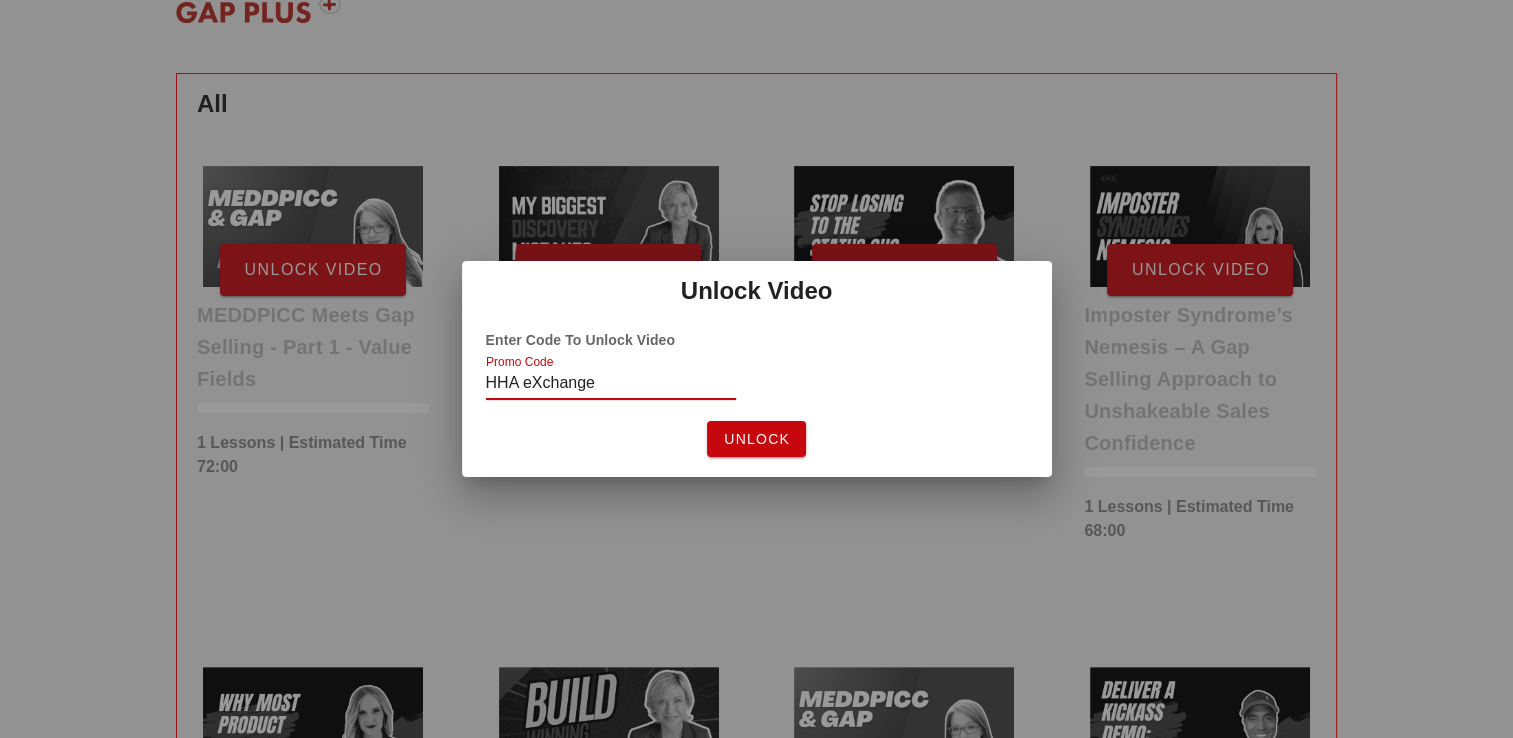 type on "HHA eXchange" 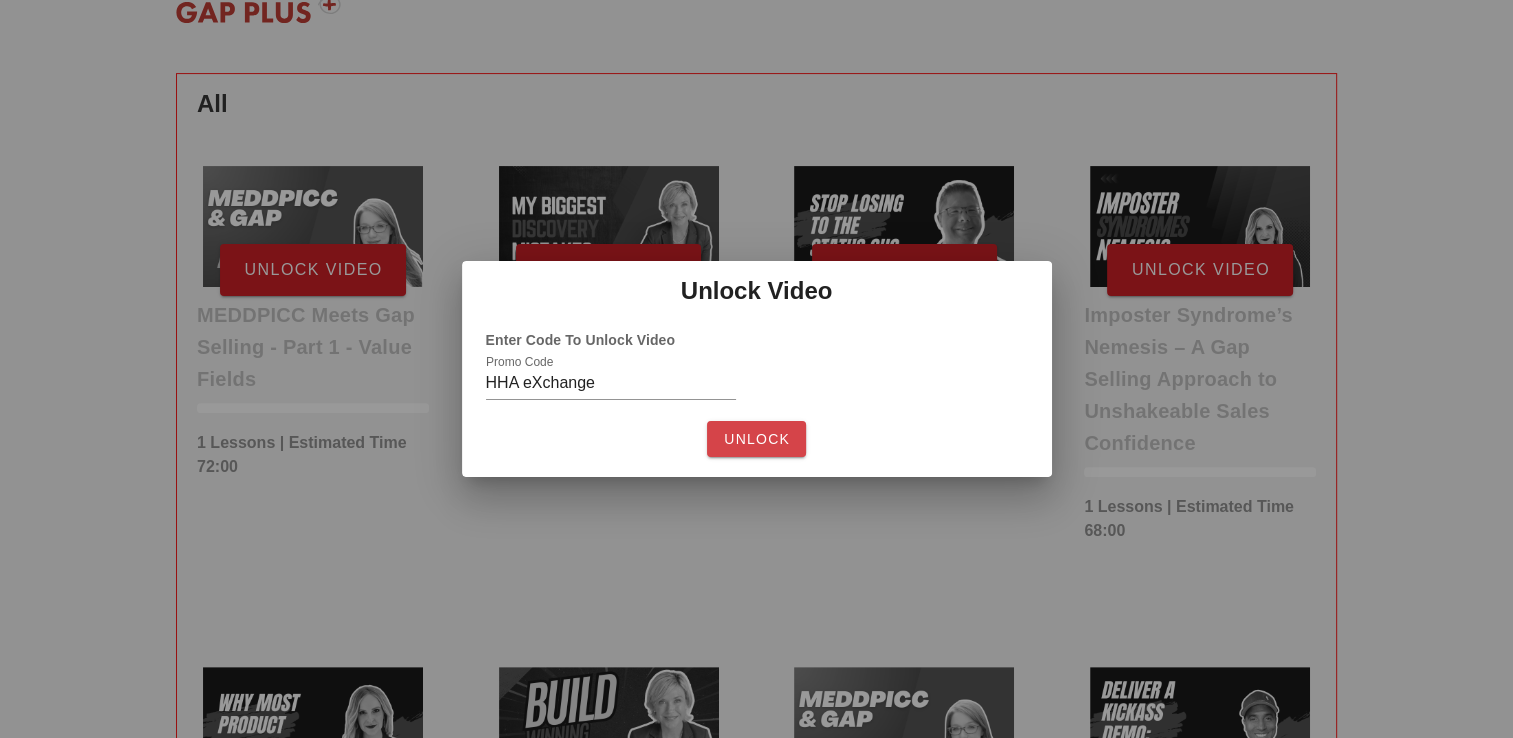 type 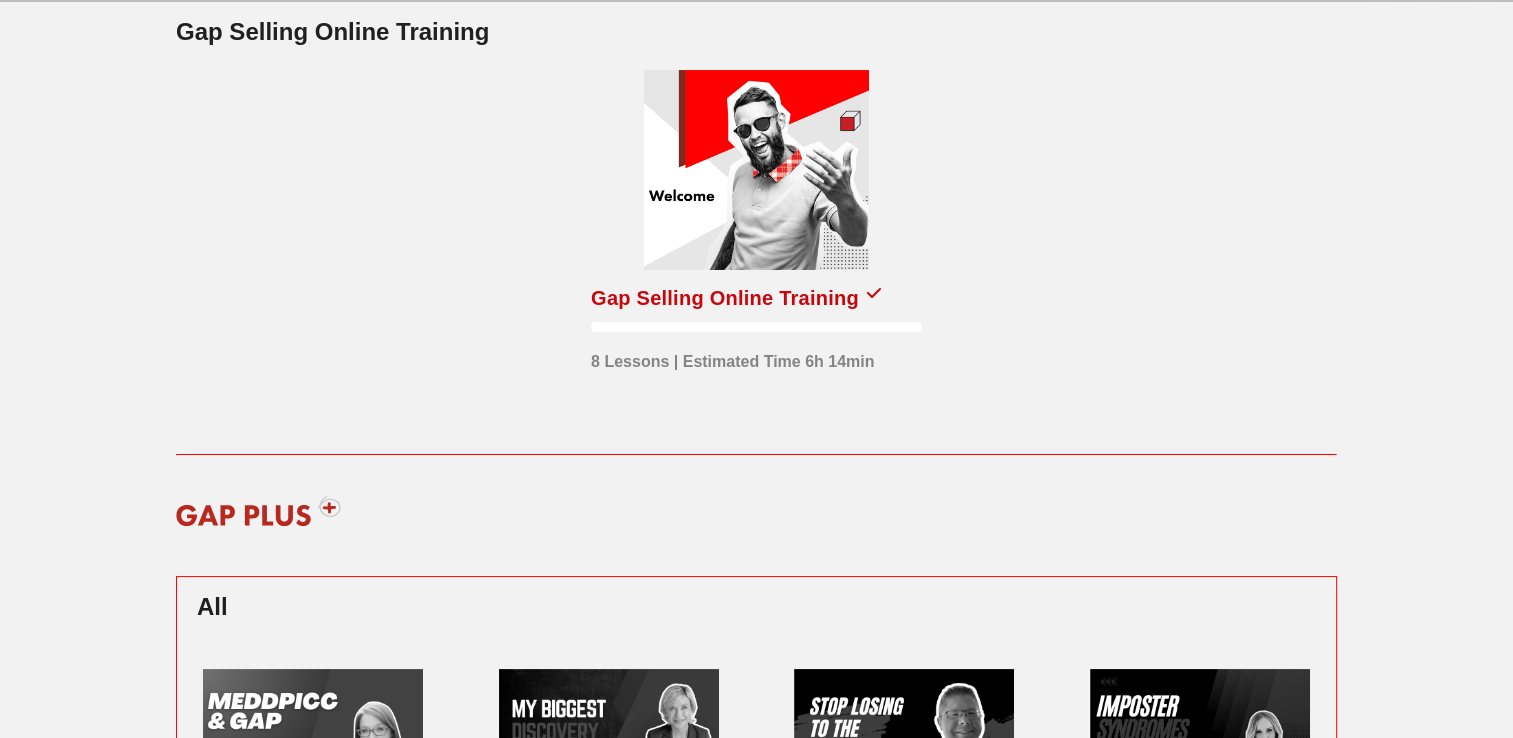 scroll, scrollTop: 581, scrollLeft: 0, axis: vertical 